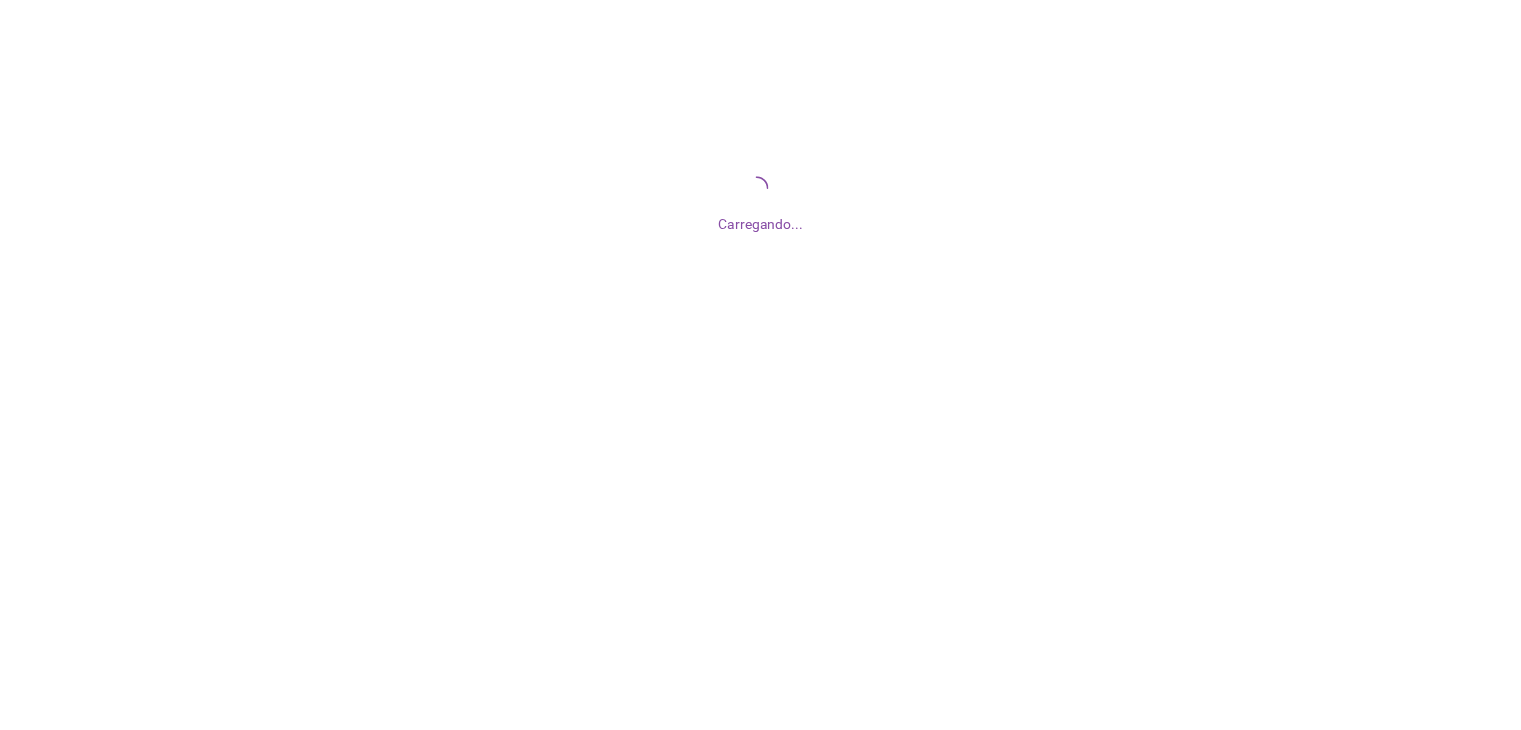 scroll, scrollTop: 0, scrollLeft: 0, axis: both 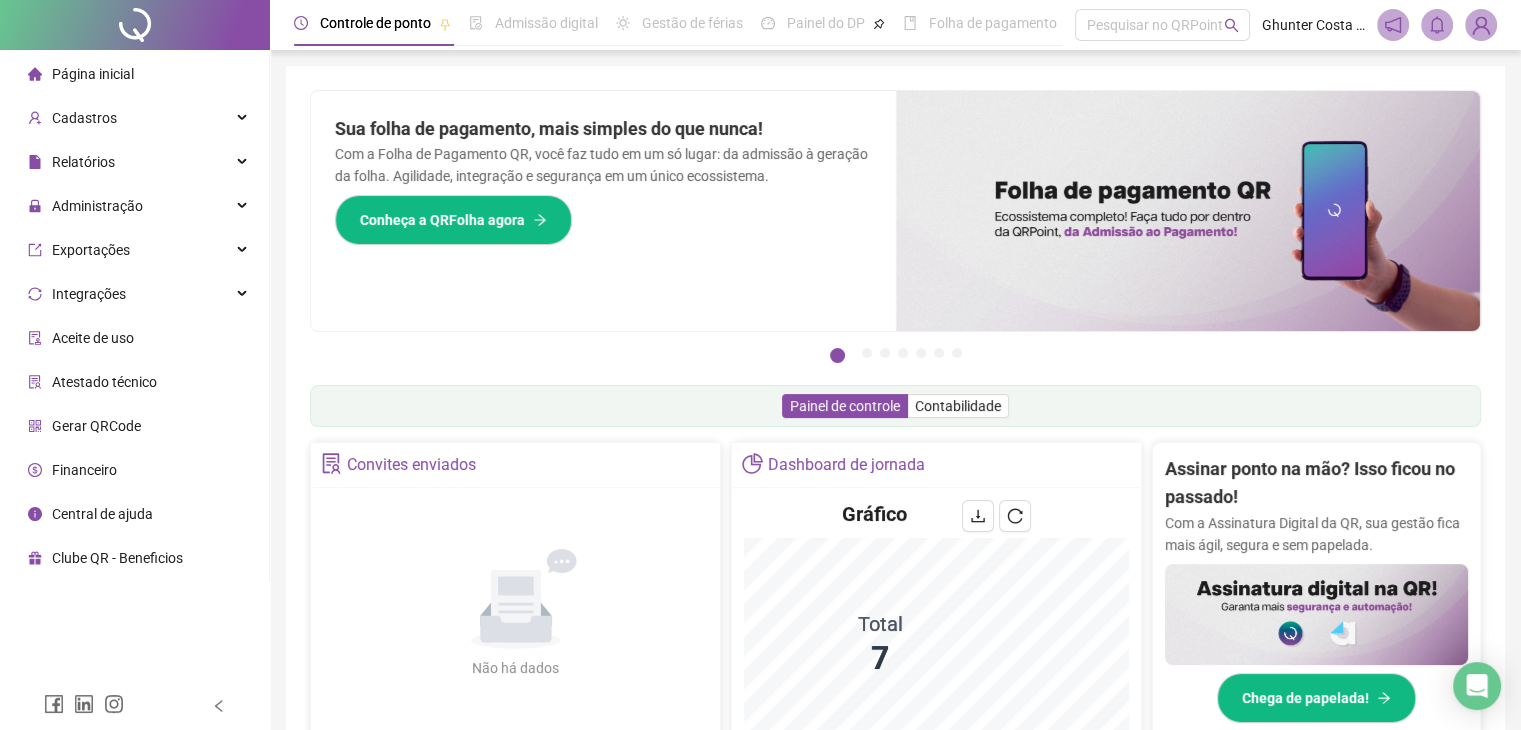 click on "Painel de controle Contabilidade" at bounding box center (895, 406) 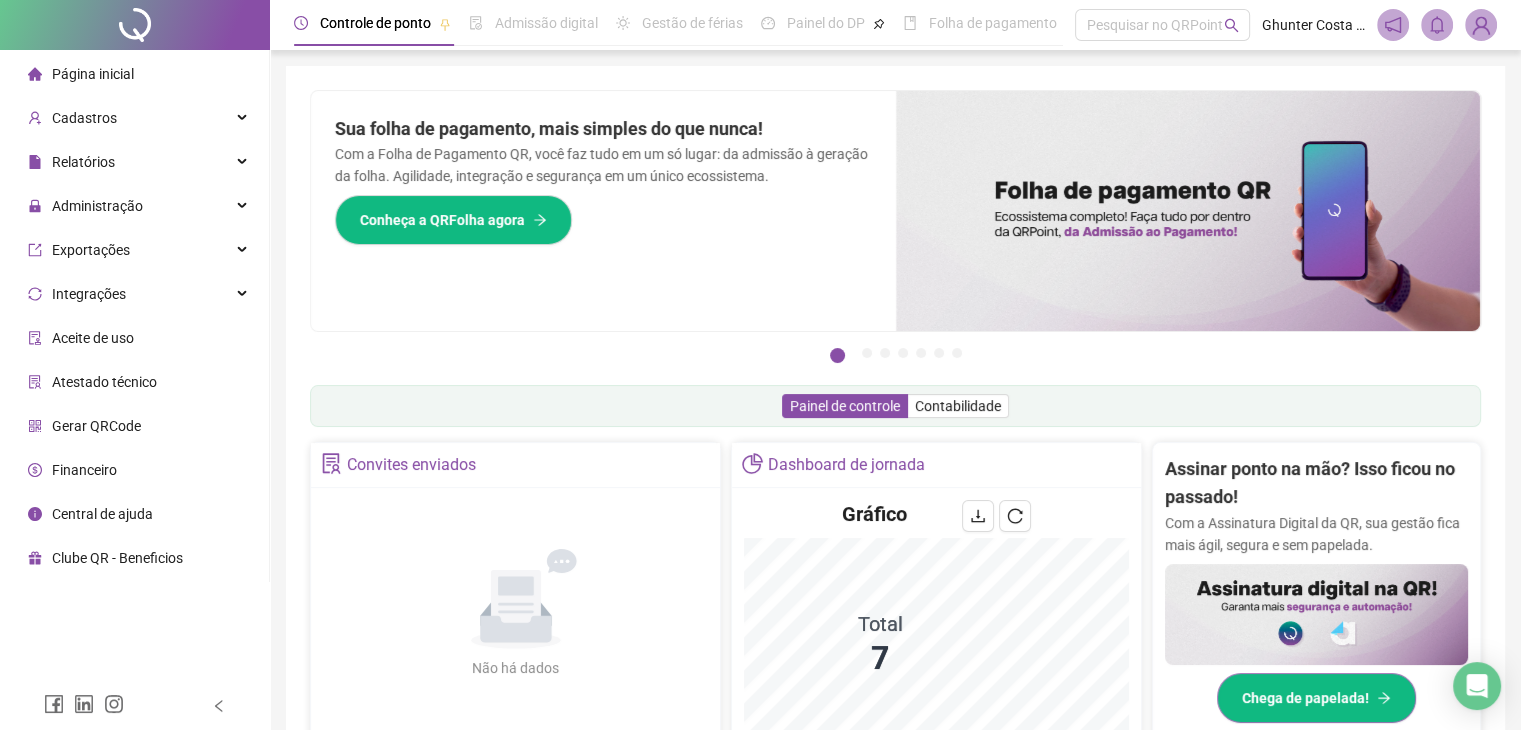 click on "Chega de papelada!" at bounding box center [1305, 698] 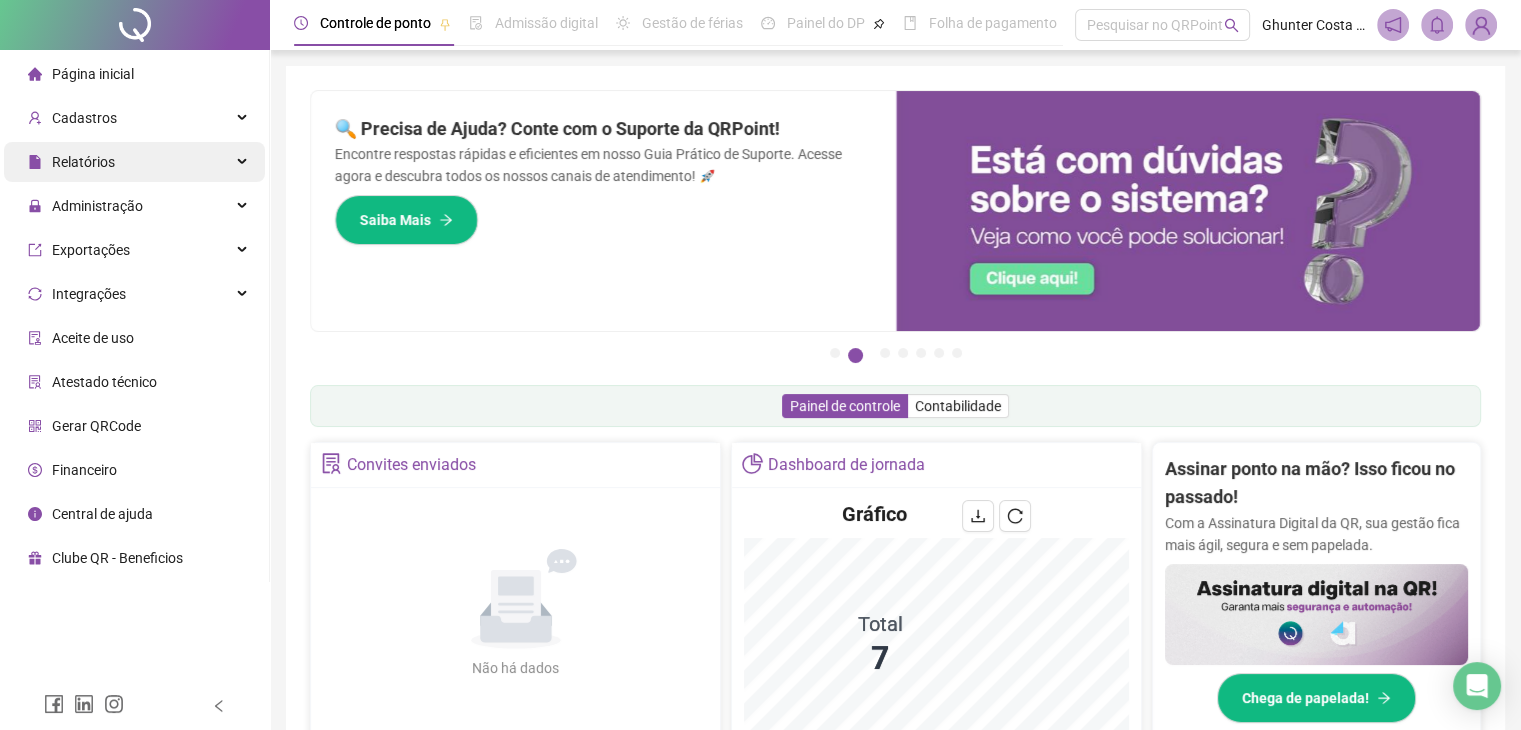 click on "Relatórios" at bounding box center [134, 162] 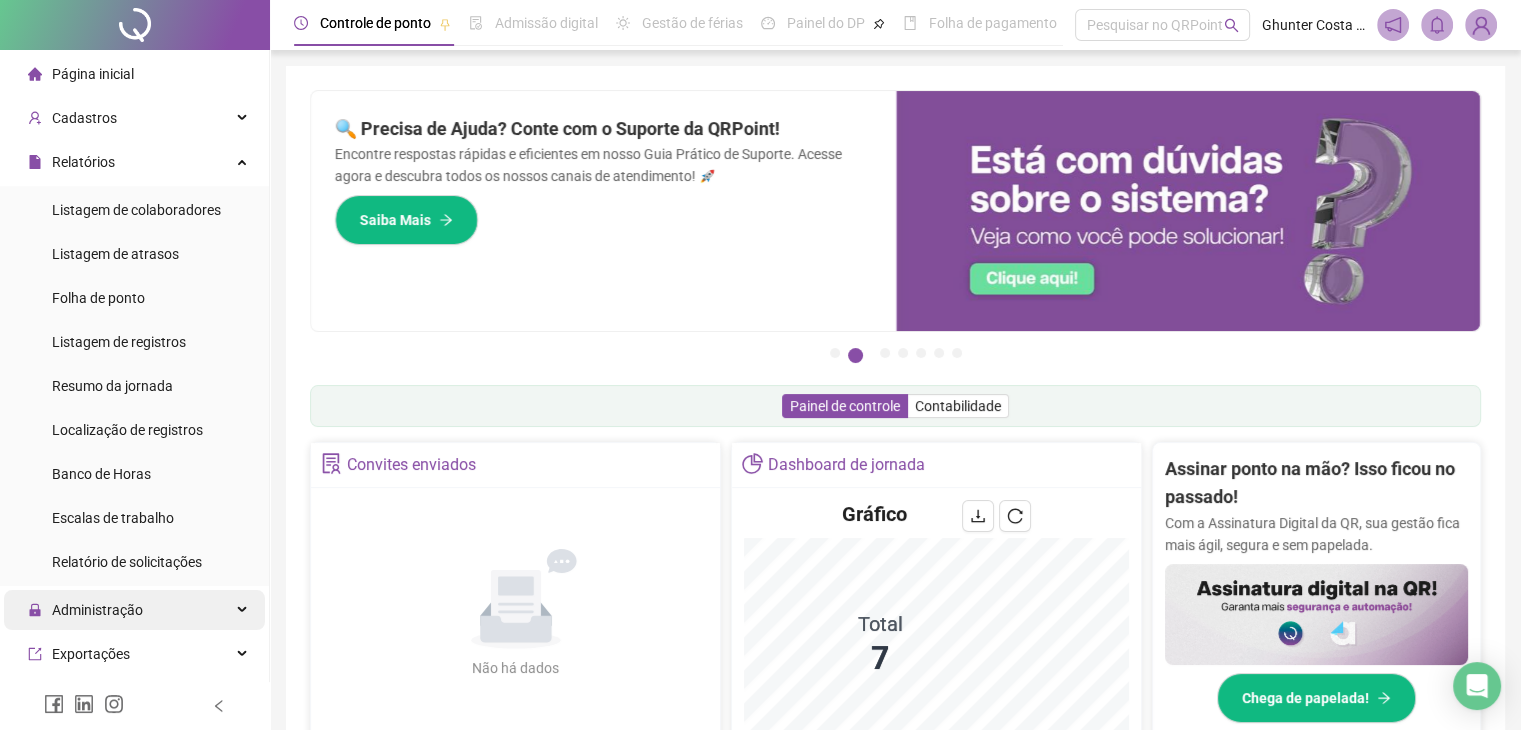 click on "Administração" at bounding box center [134, 610] 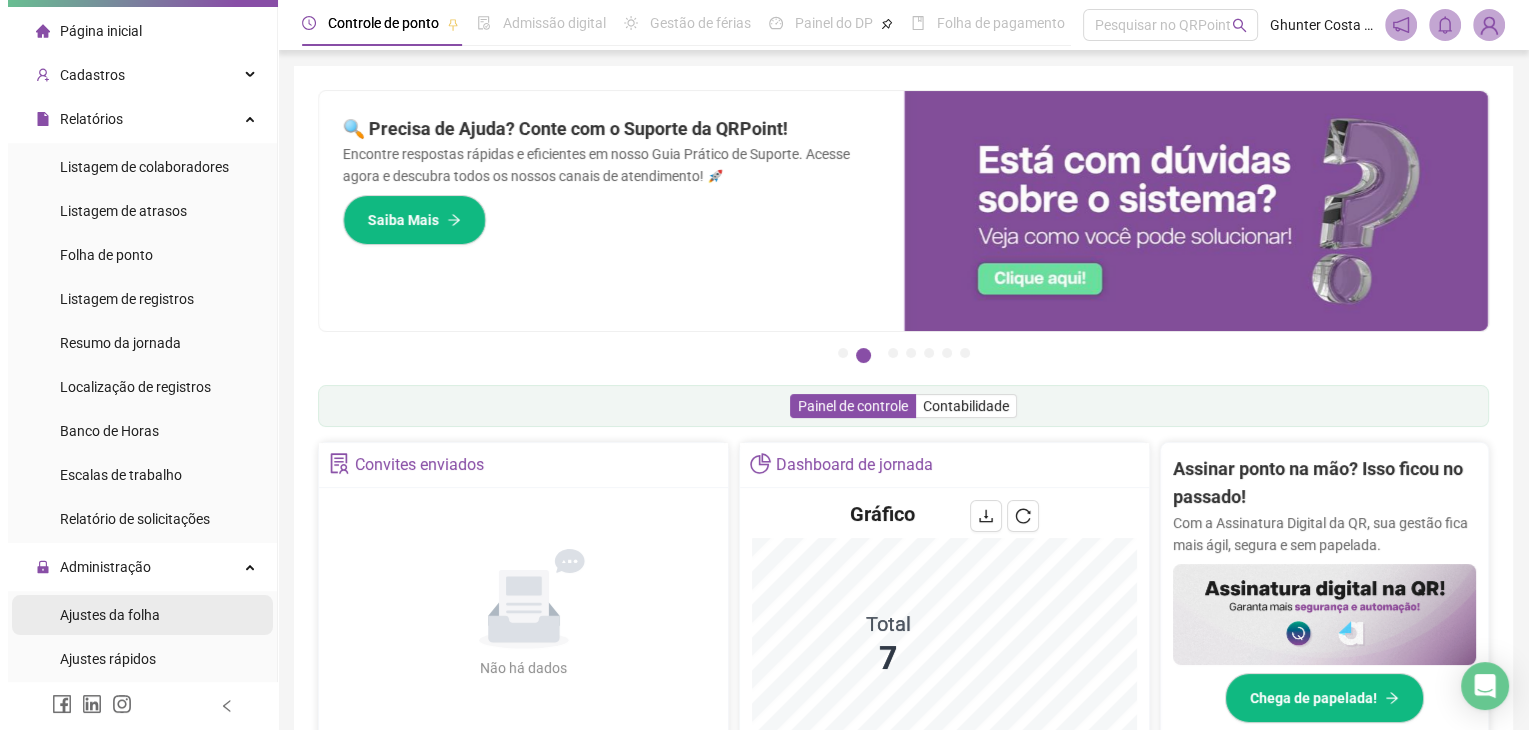 scroll, scrollTop: 36, scrollLeft: 0, axis: vertical 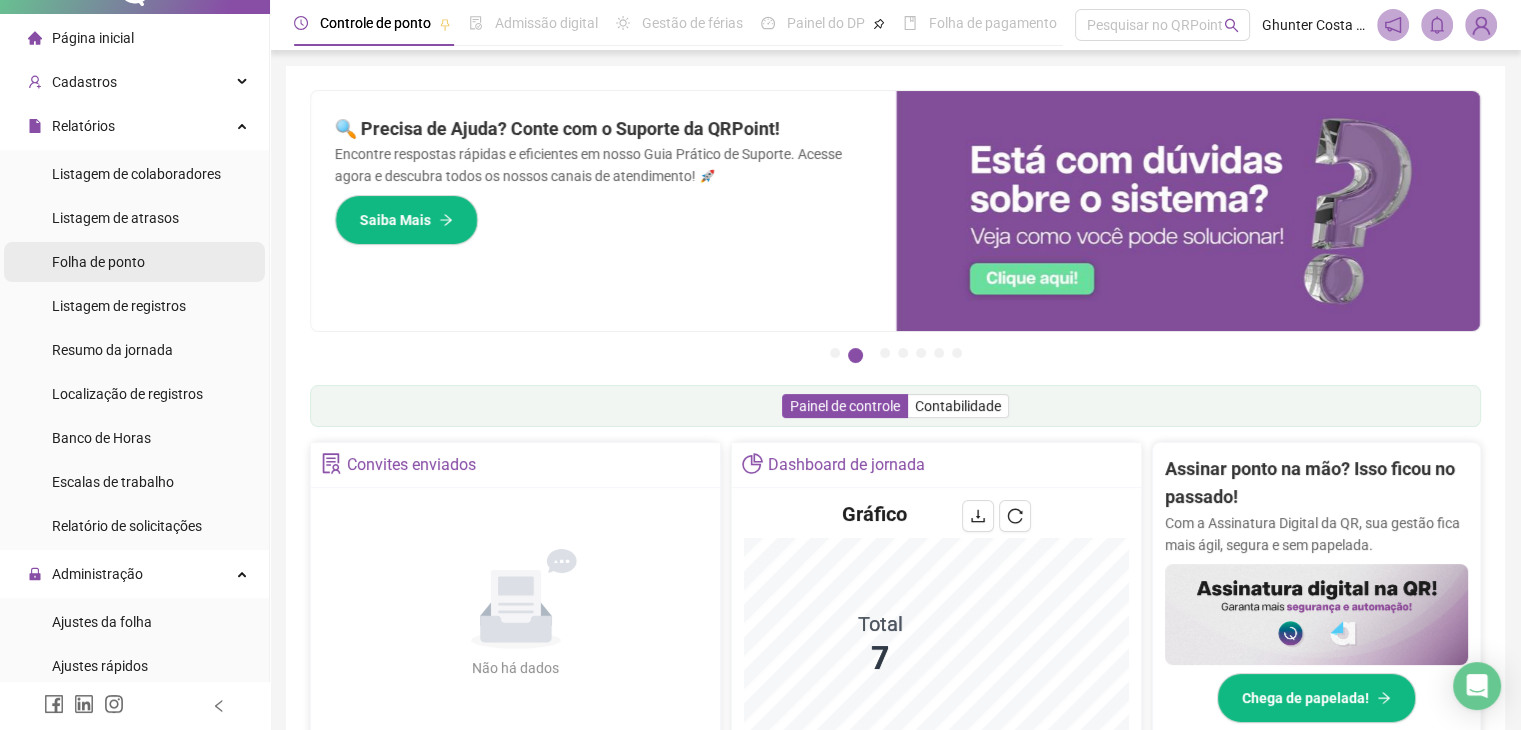 click on "Folha de ponto" at bounding box center (98, 262) 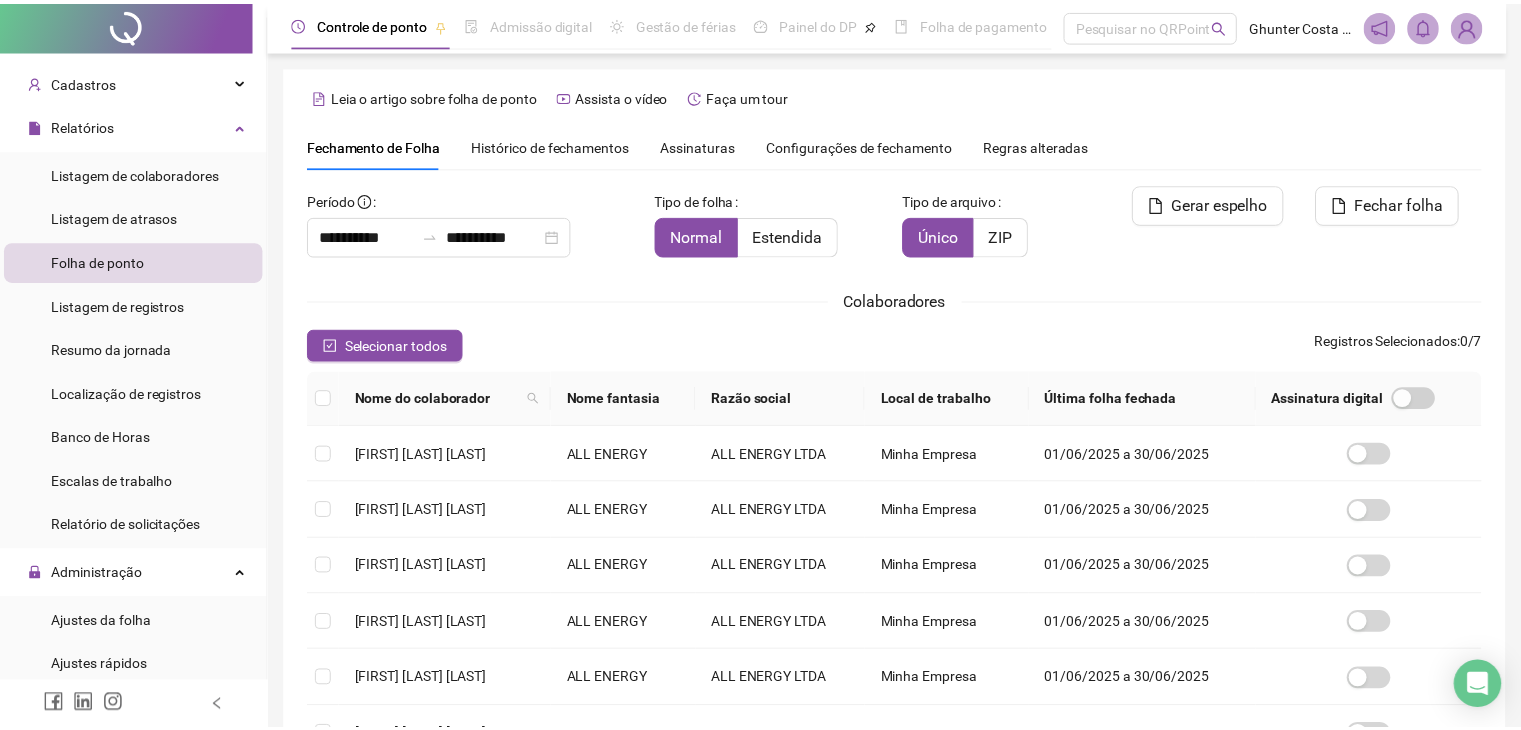 scroll, scrollTop: 33, scrollLeft: 0, axis: vertical 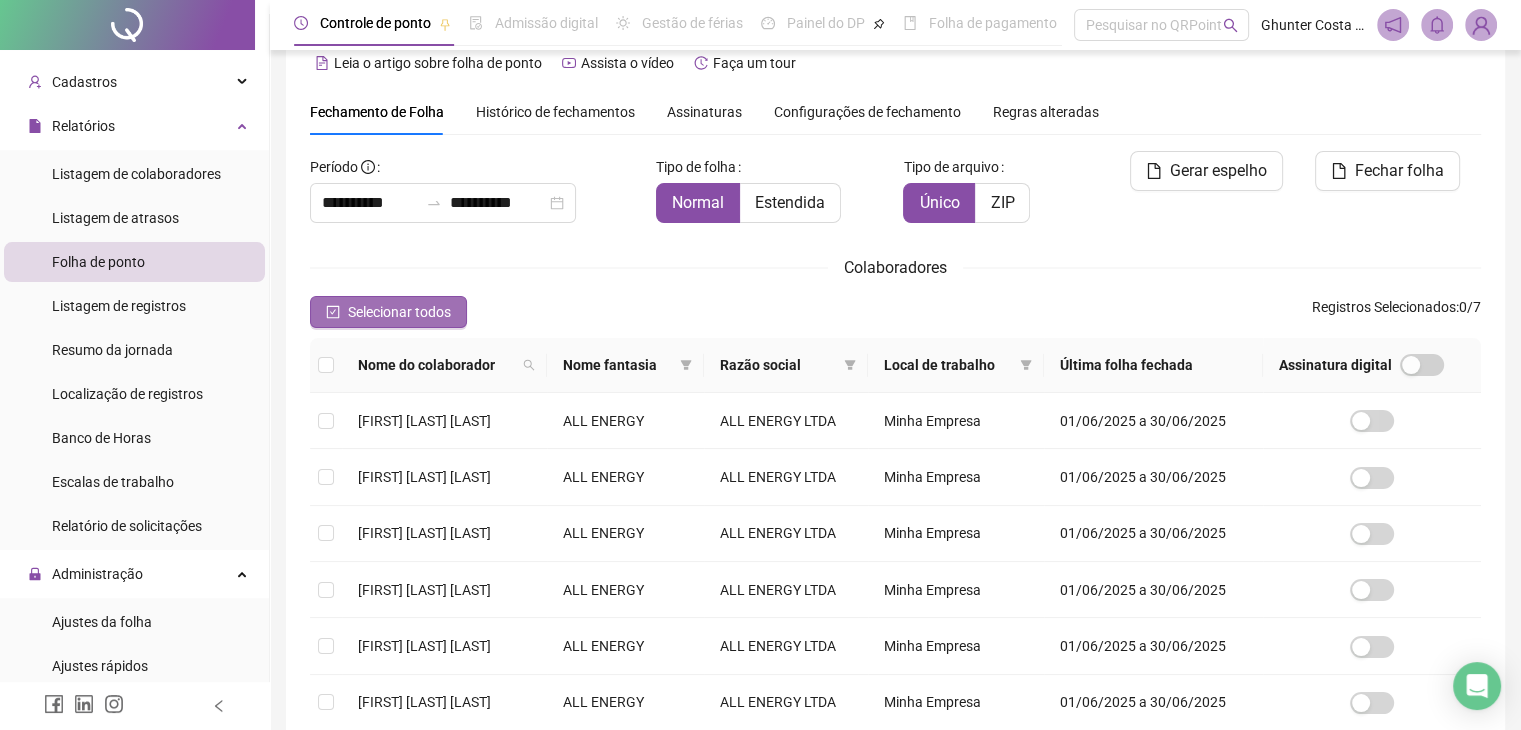 click on "Selecionar todos" at bounding box center [399, 312] 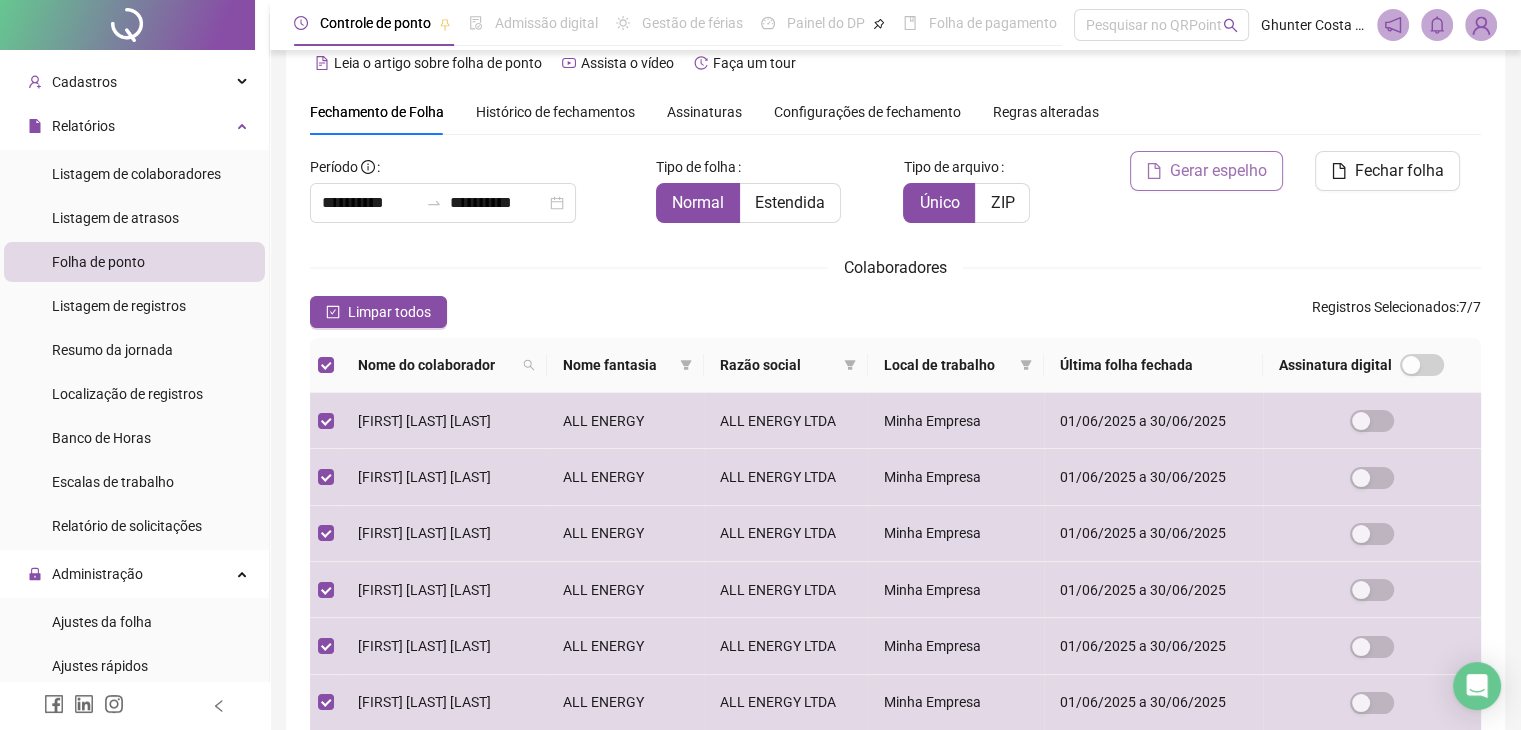 click on "Gerar espelho" at bounding box center (1218, 171) 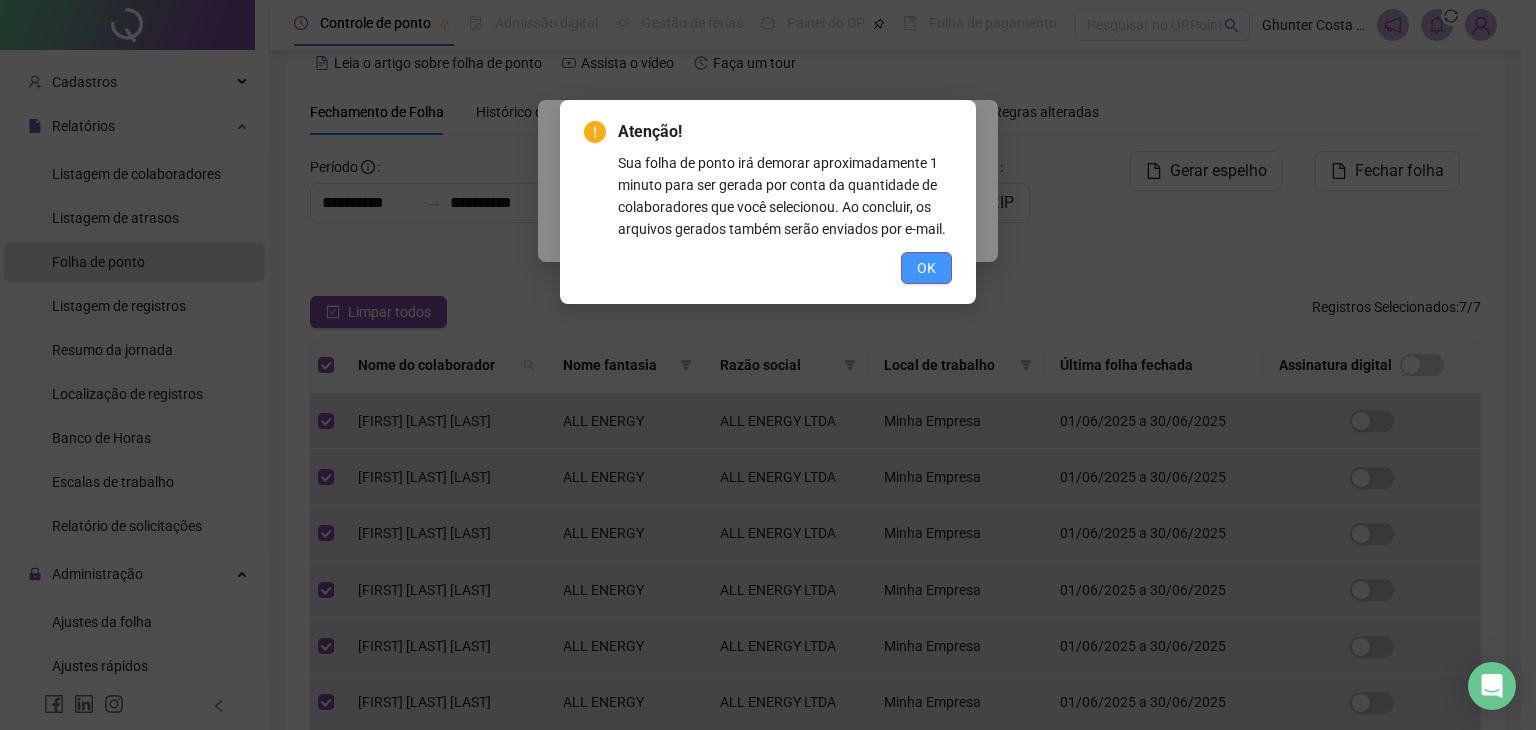 click on "OK" at bounding box center (926, 268) 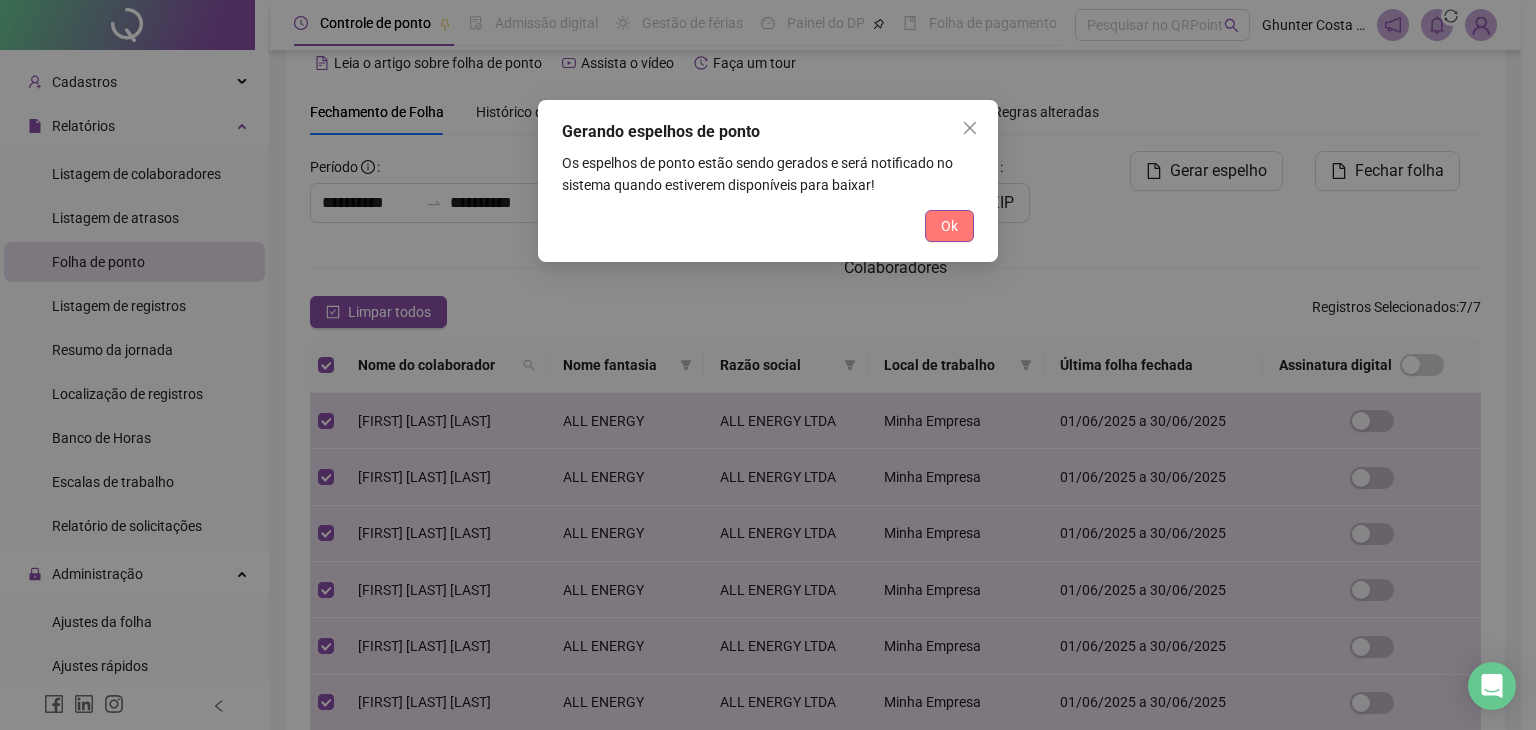 click on "Ok" at bounding box center [949, 226] 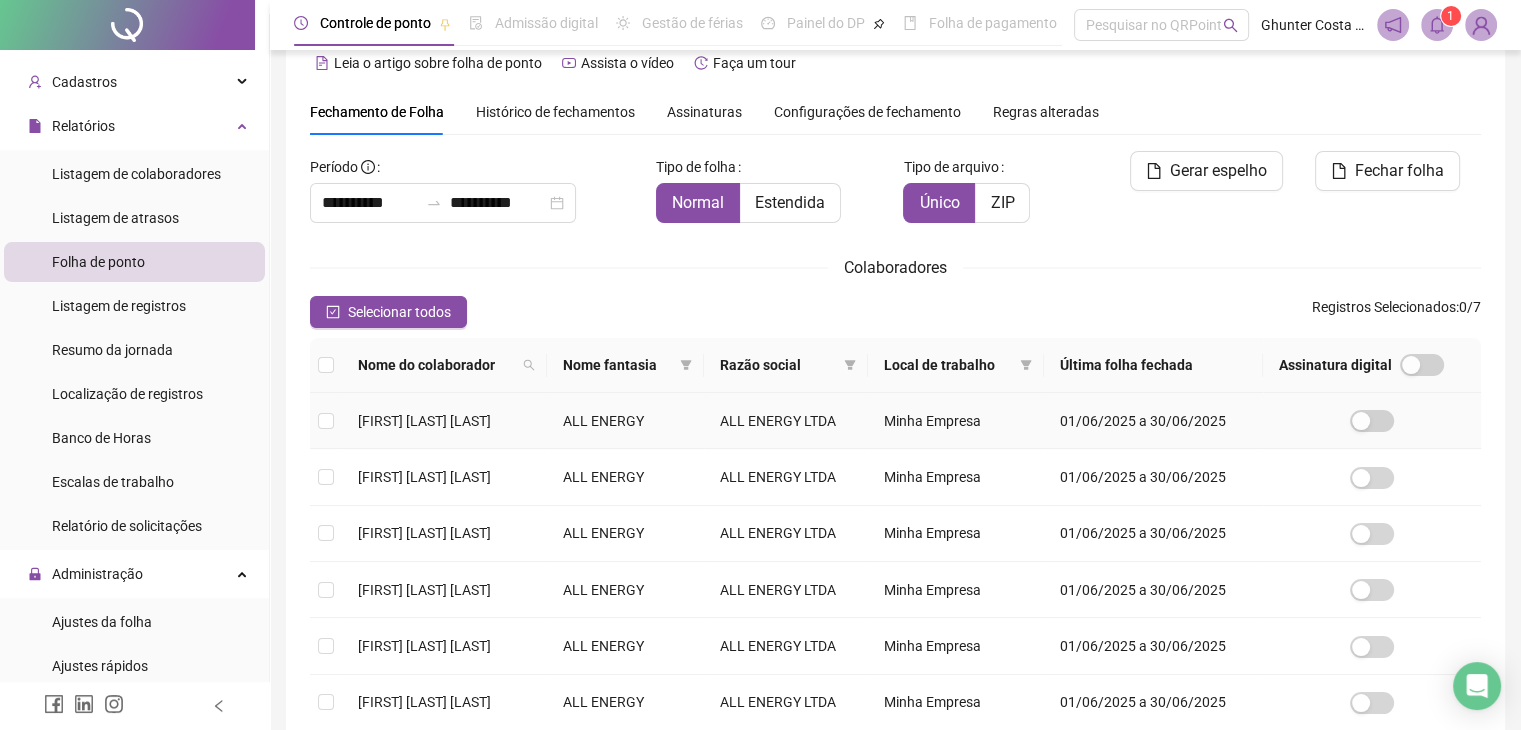 click on "[FIRST] [LAST] [LAST]" at bounding box center [424, 421] 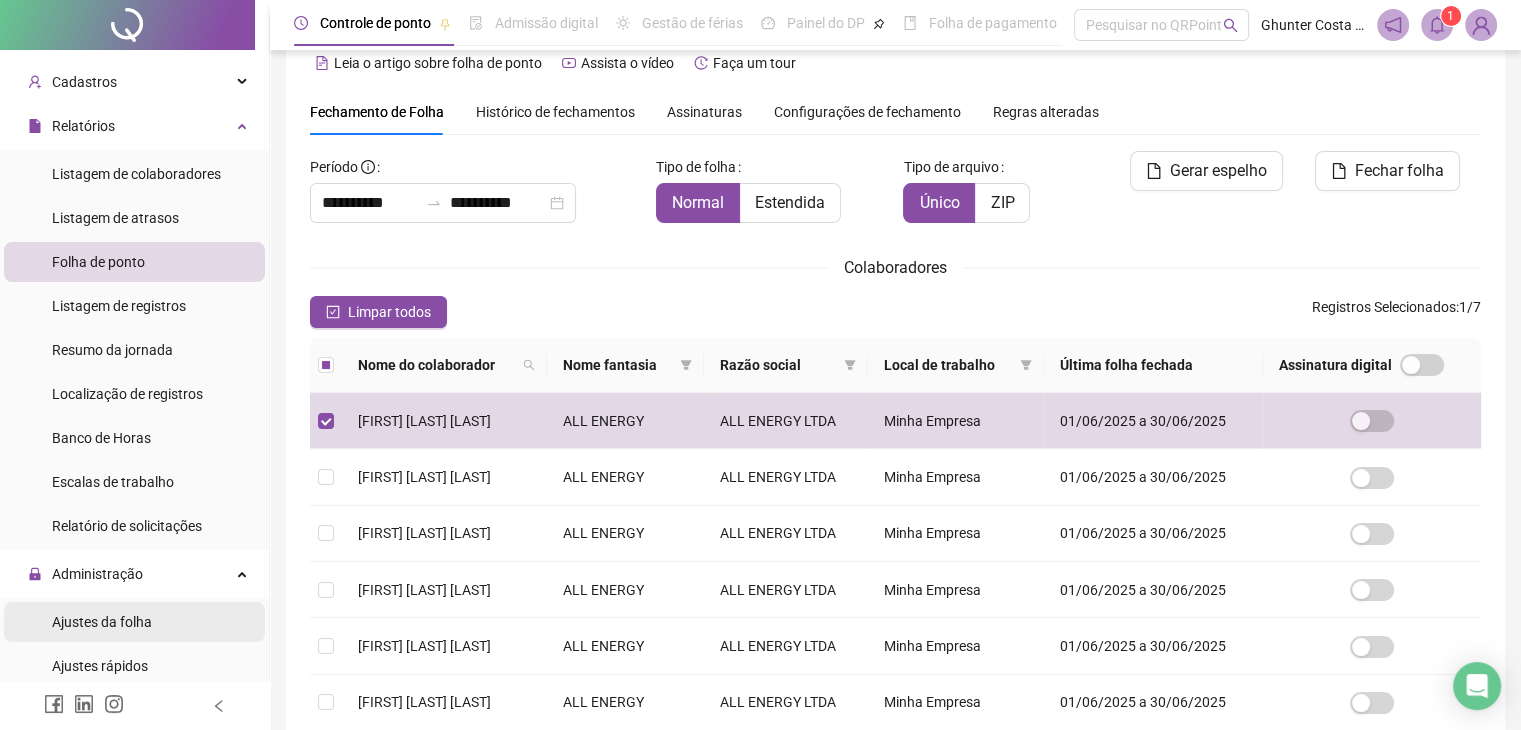 click on "Ajustes da folha" at bounding box center [102, 622] 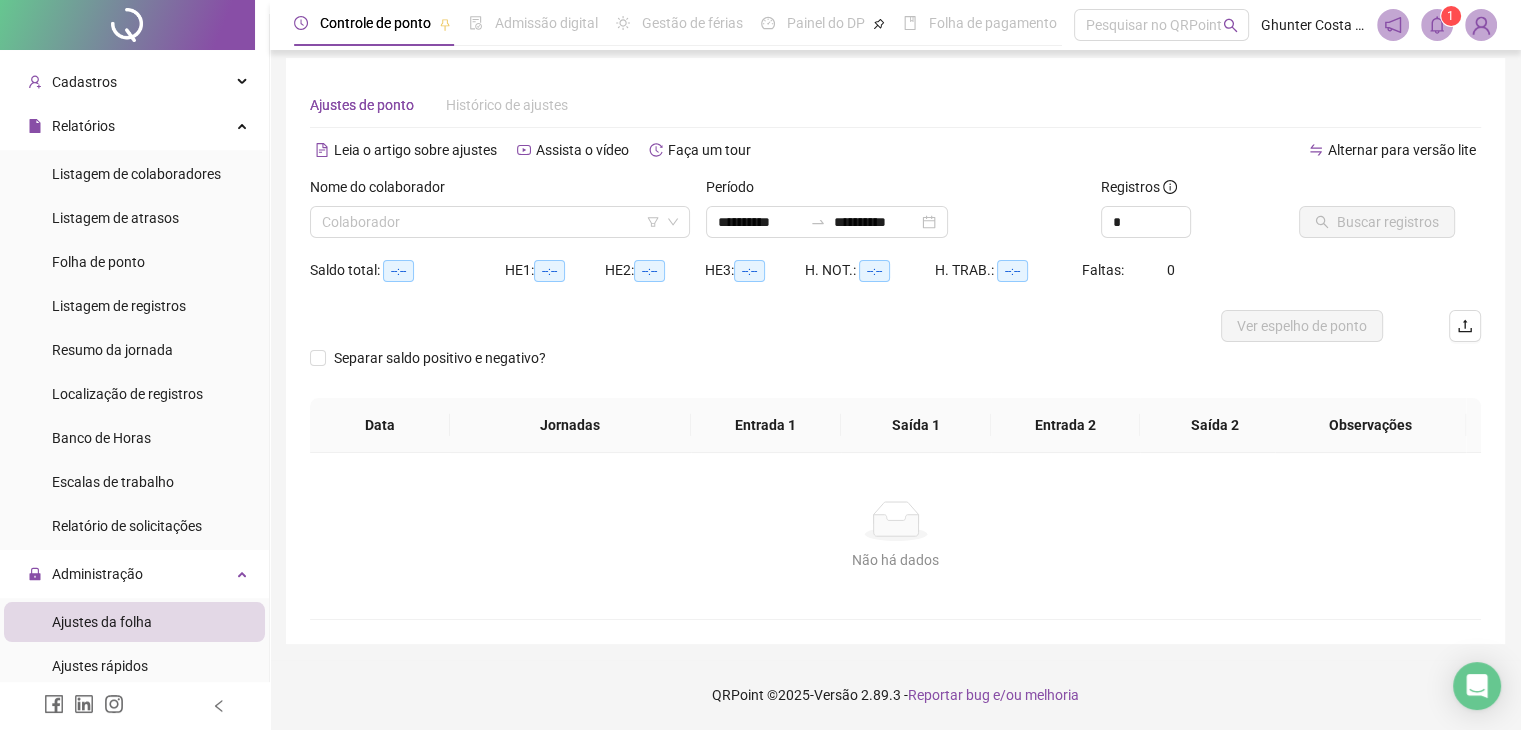 scroll, scrollTop: 8, scrollLeft: 0, axis: vertical 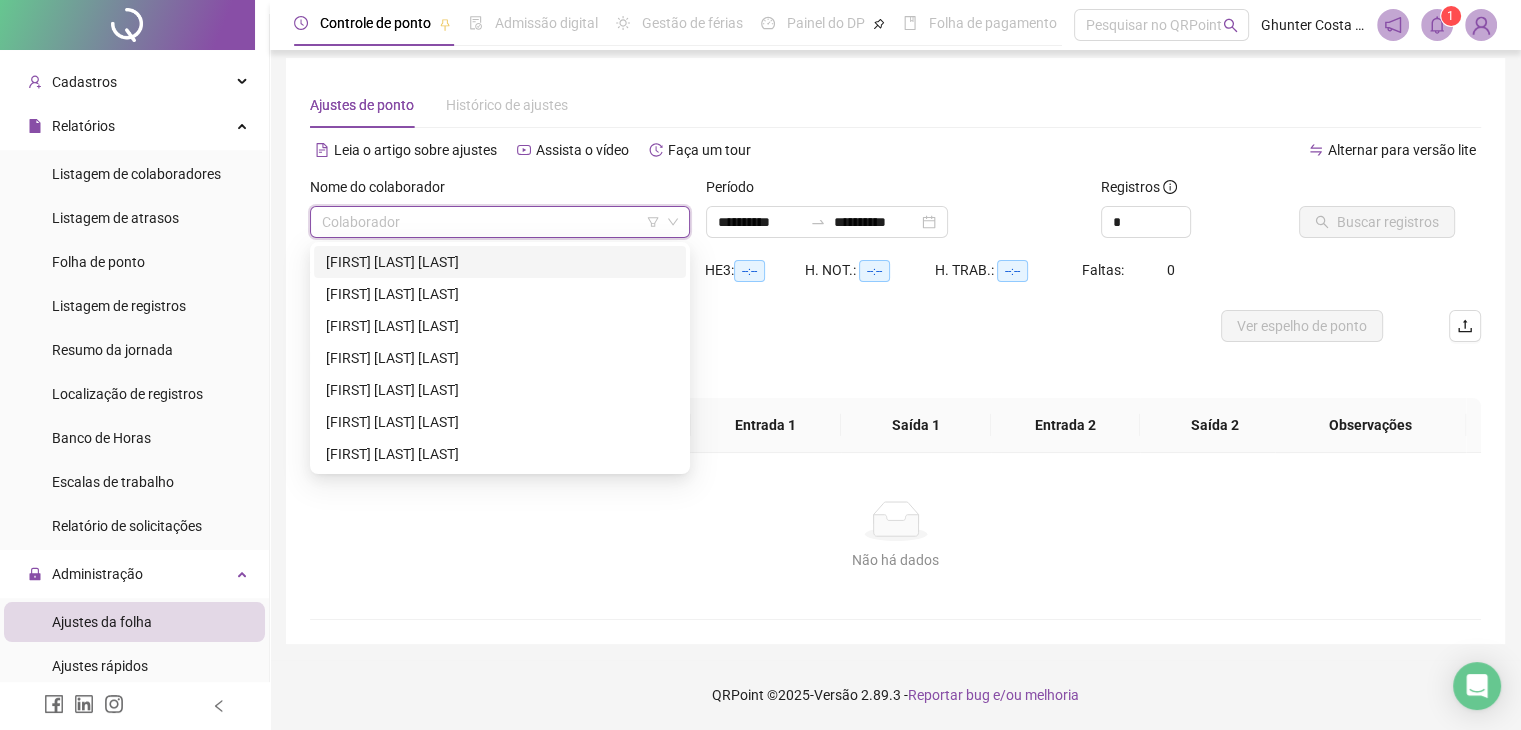 click at bounding box center (491, 222) 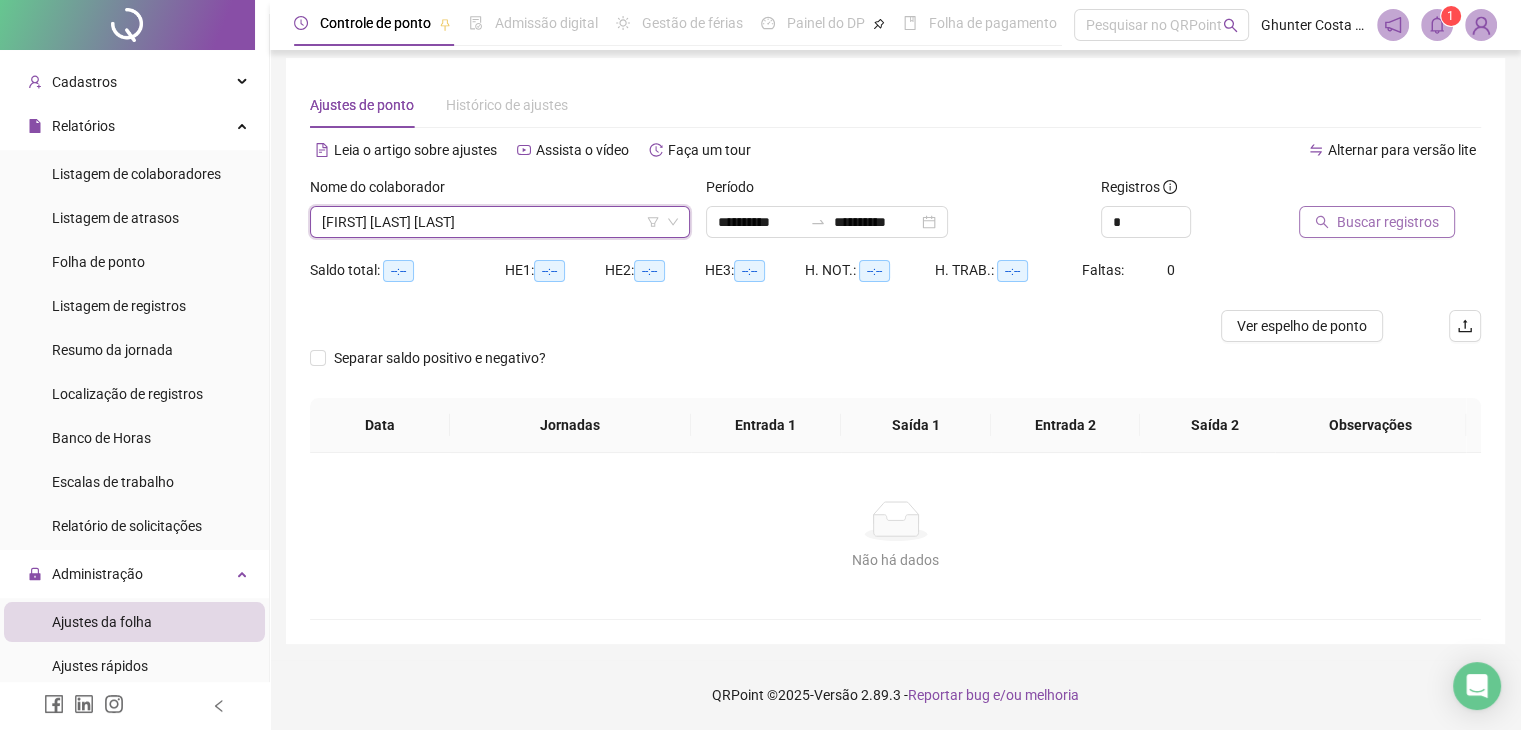 click on "Buscar registros" at bounding box center (1388, 222) 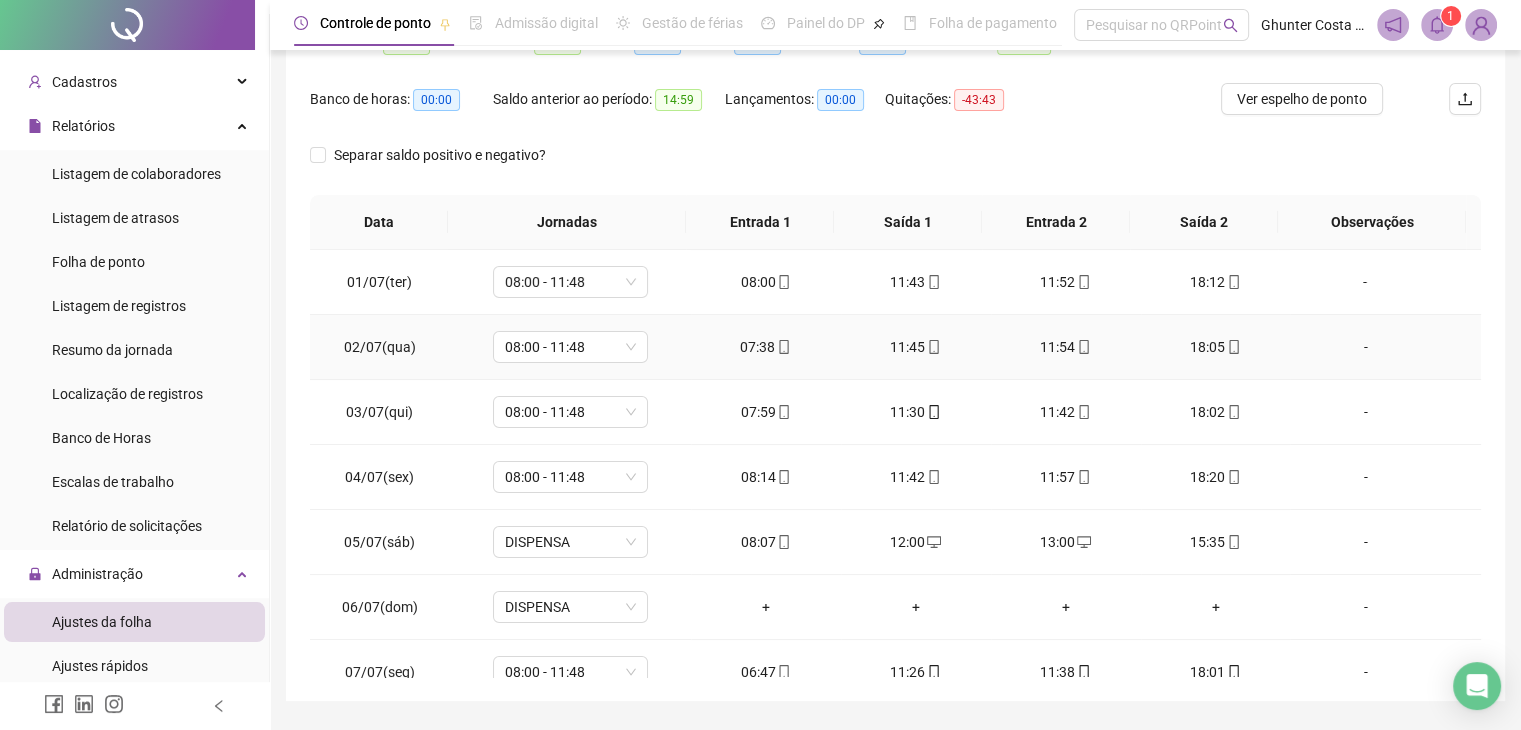 scroll, scrollTop: 236, scrollLeft: 0, axis: vertical 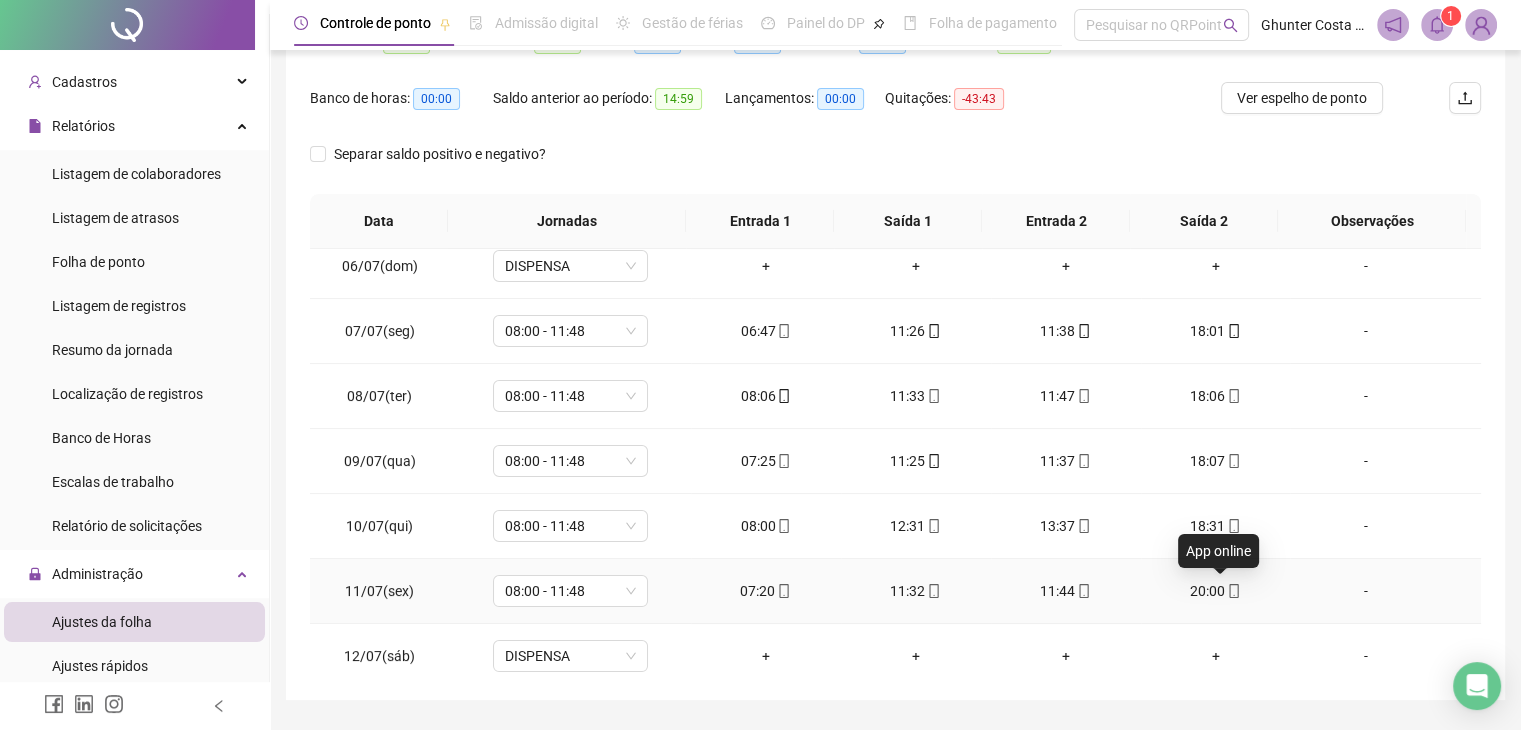 click at bounding box center (1233, 591) 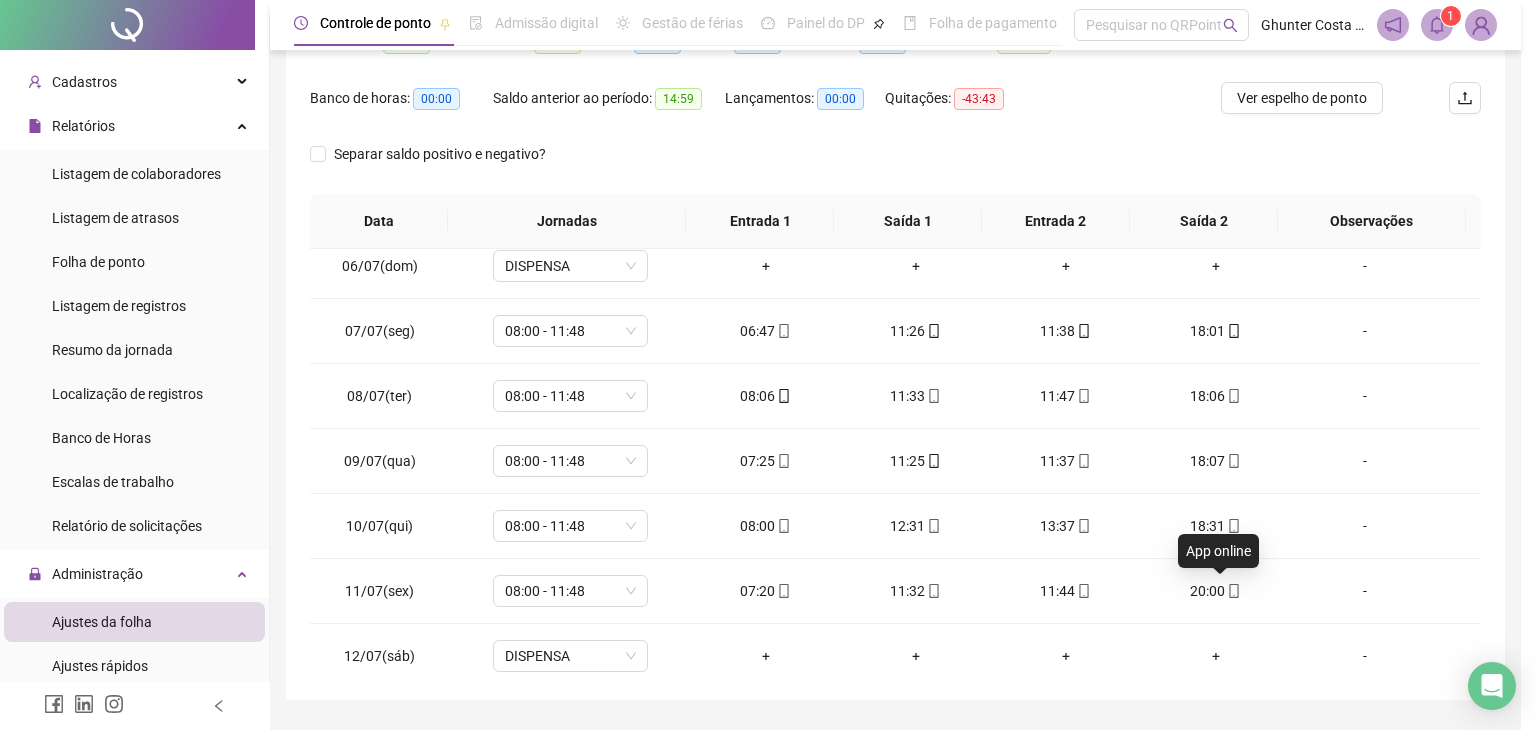 type on "**********" 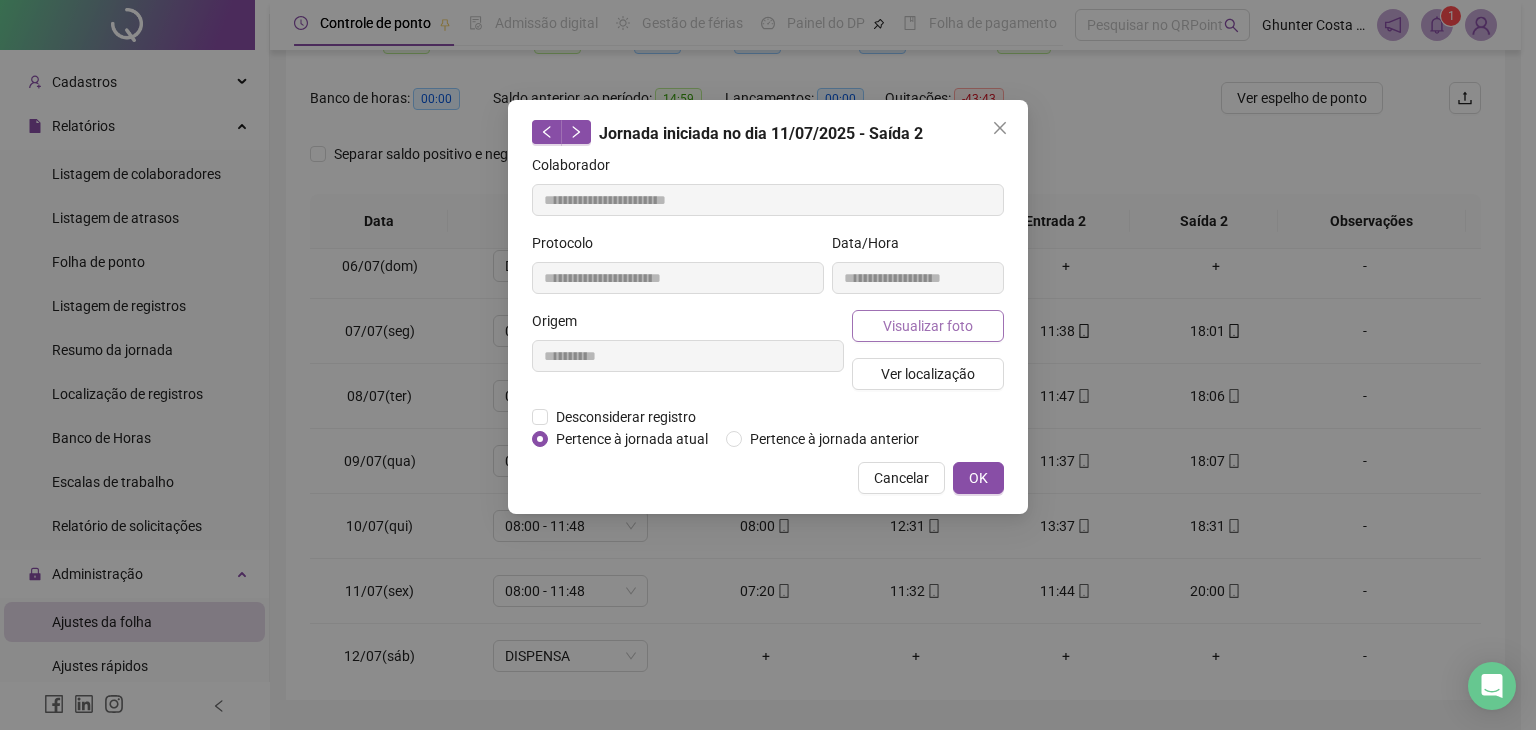 click on "Visualizar foto" at bounding box center (928, 326) 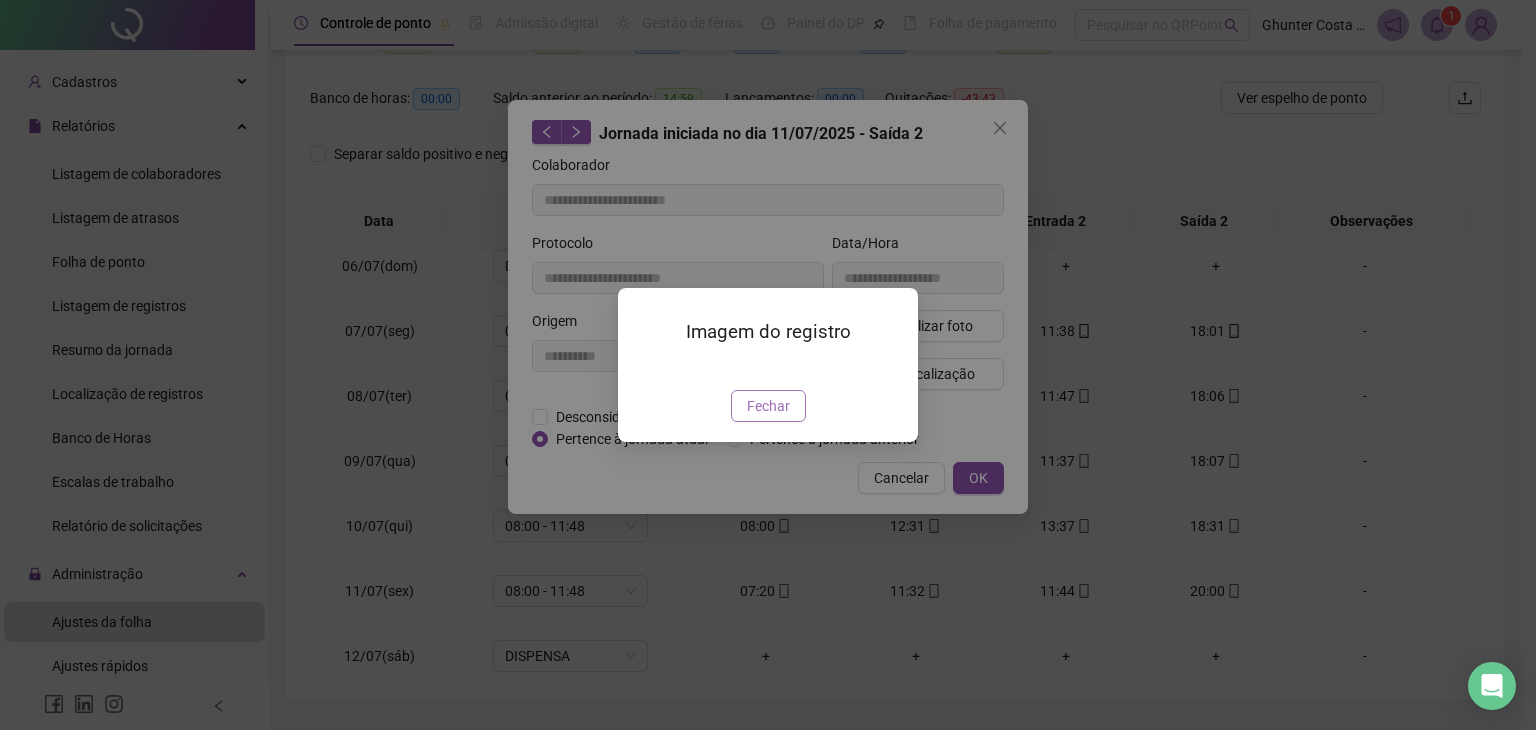 click on "Fechar" at bounding box center [768, 406] 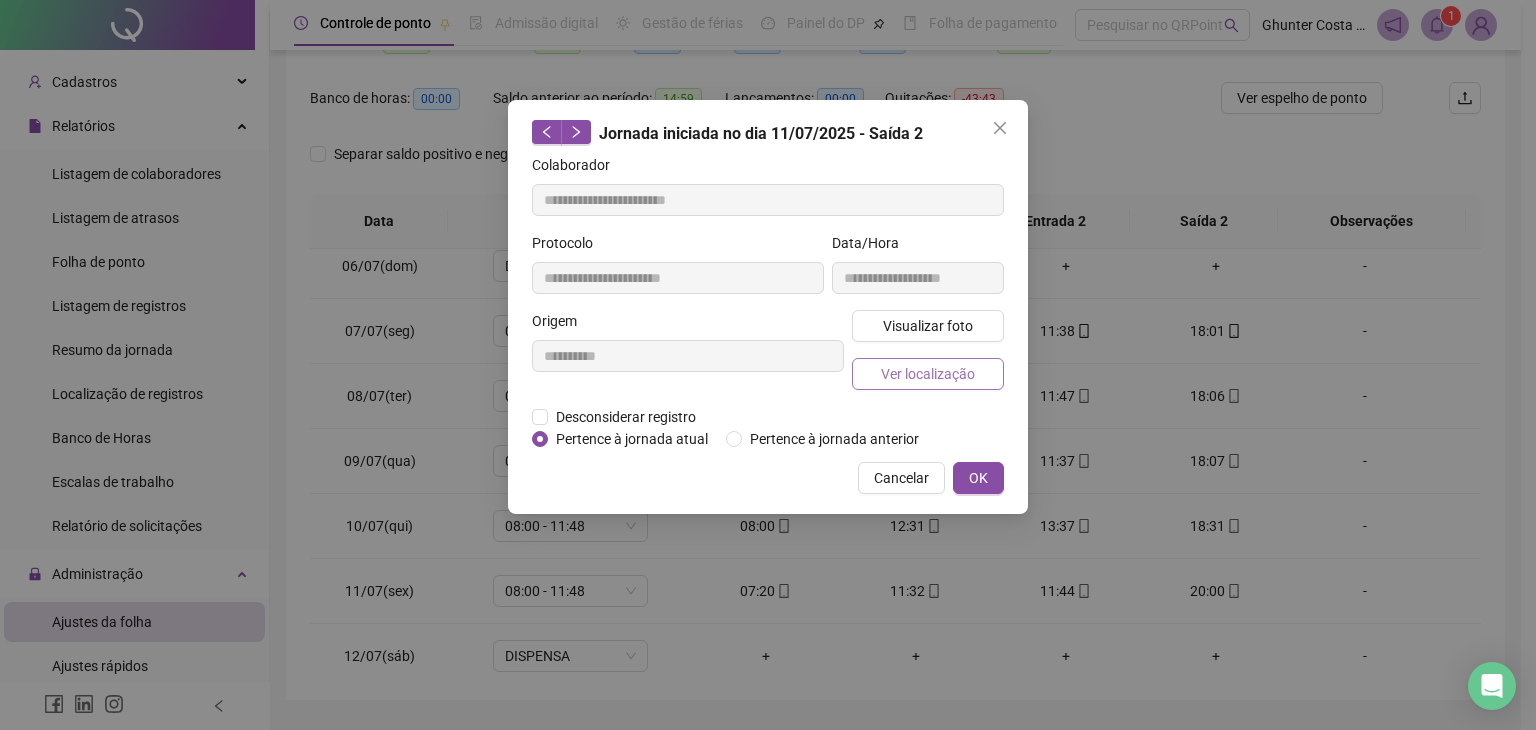 click on "Ver localização" at bounding box center [928, 374] 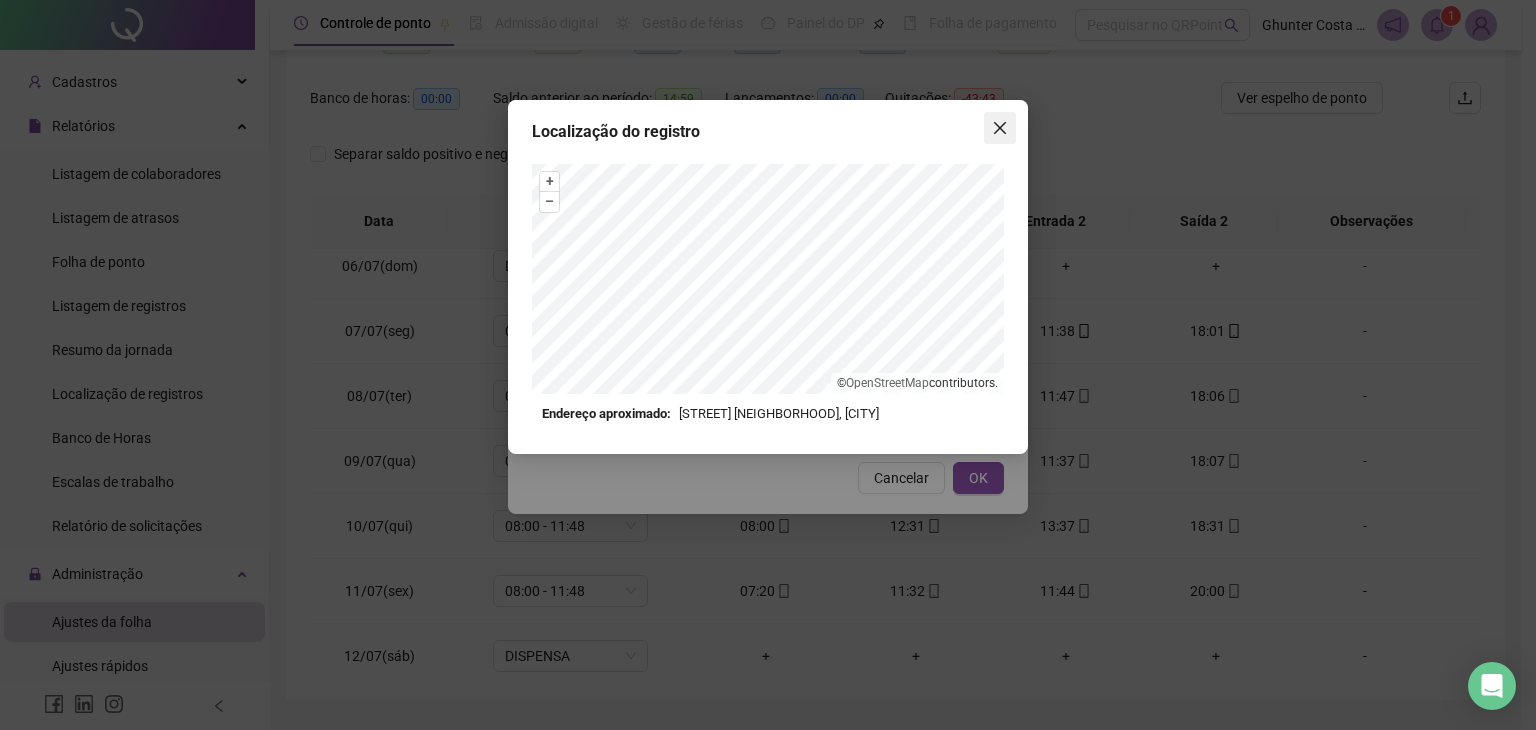 click 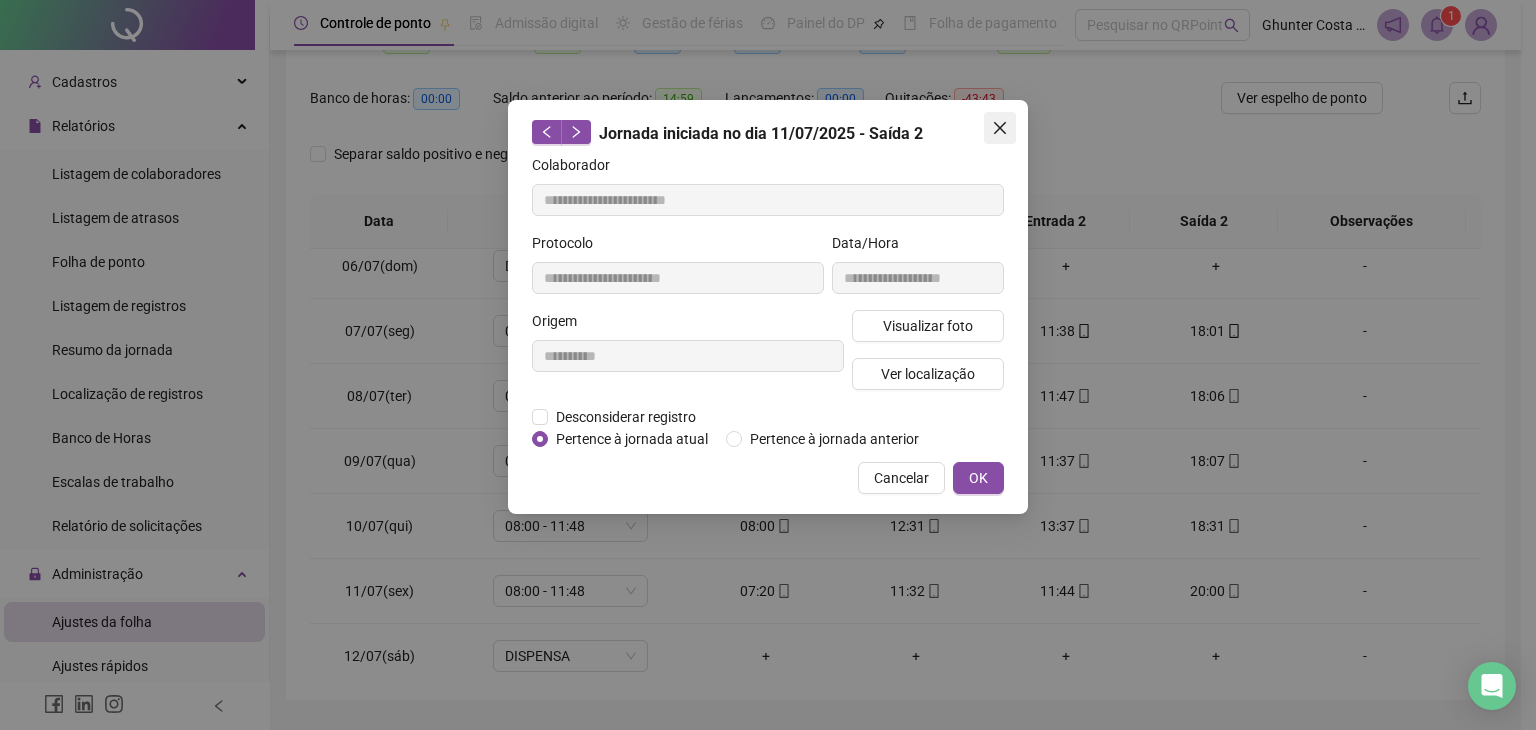 click 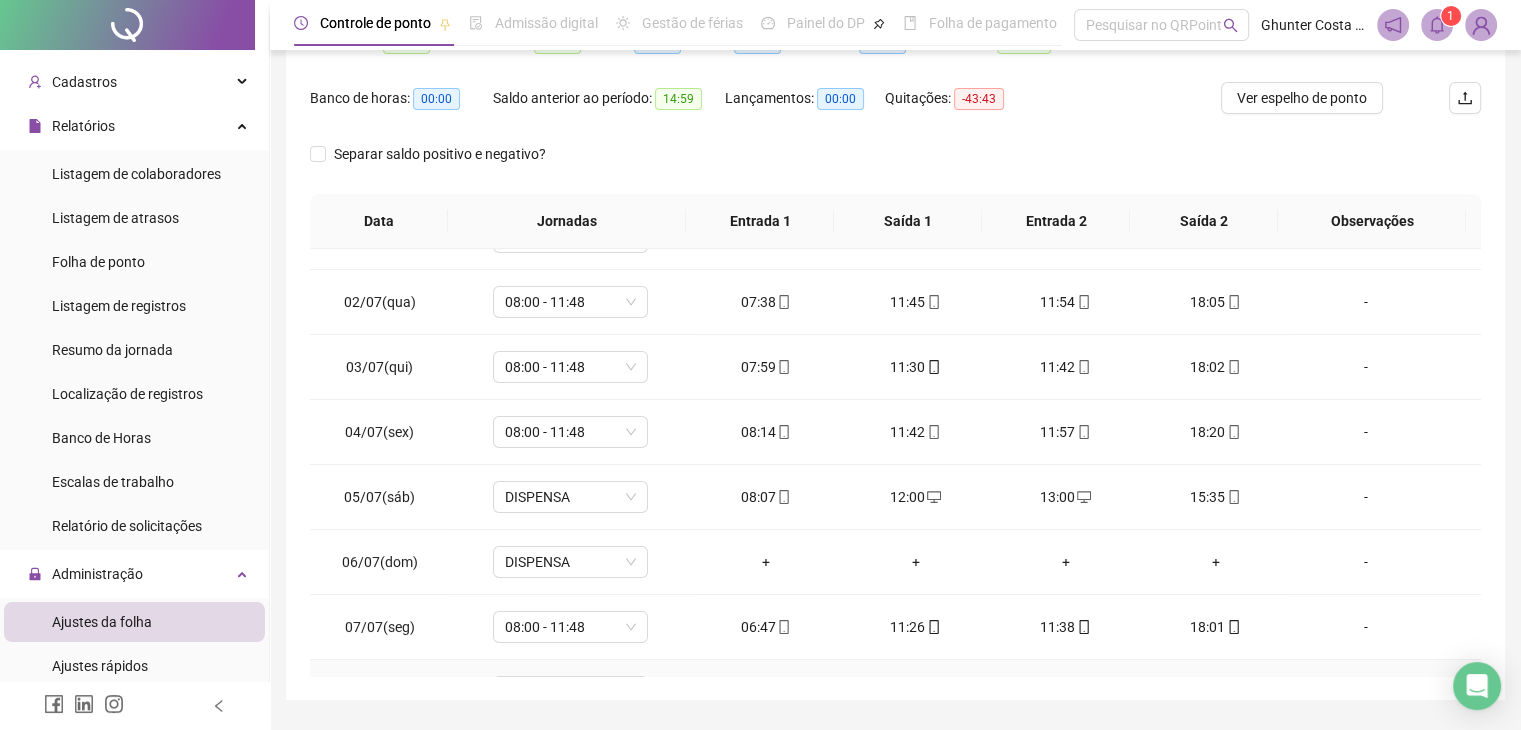 scroll, scrollTop: 0, scrollLeft: 0, axis: both 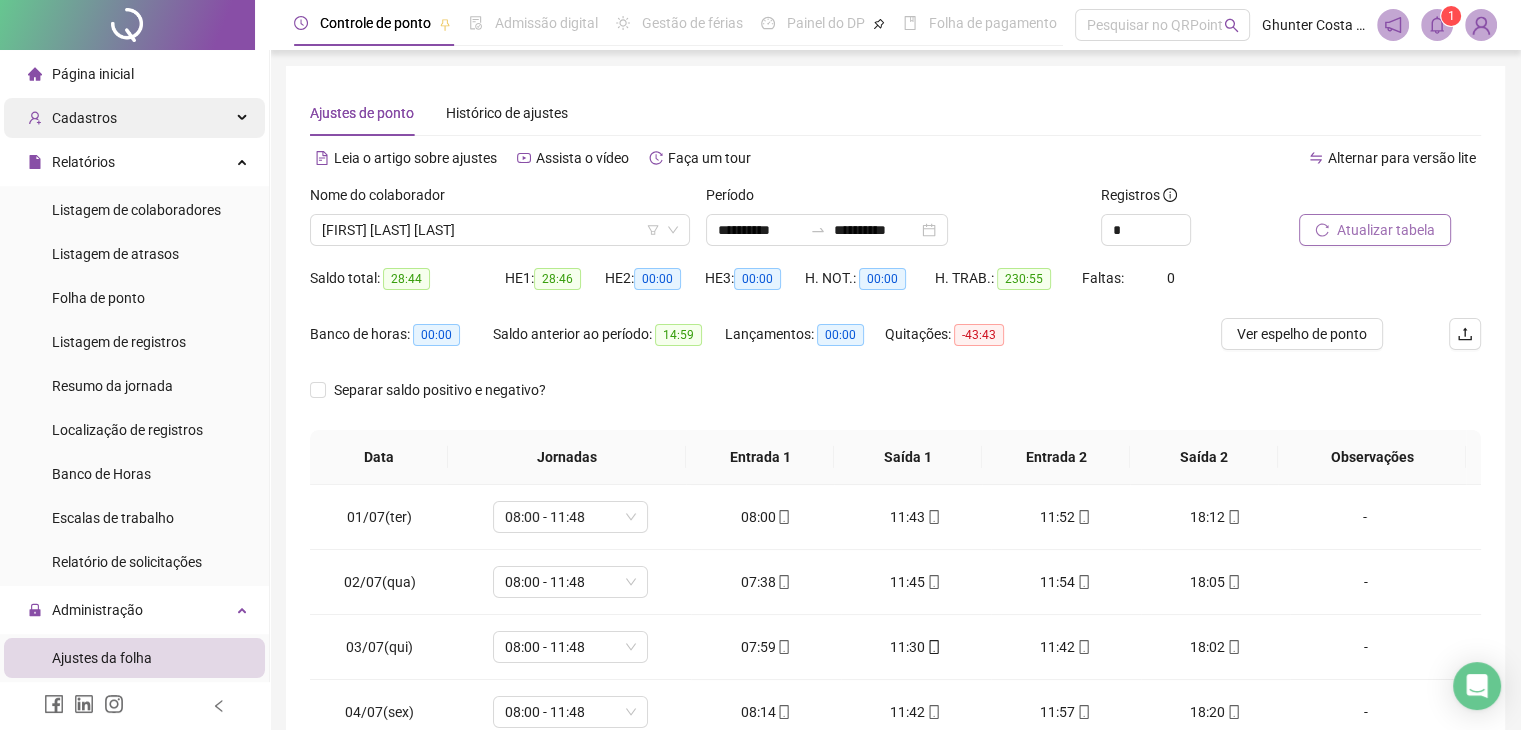 click on "Cadastros" at bounding box center [134, 118] 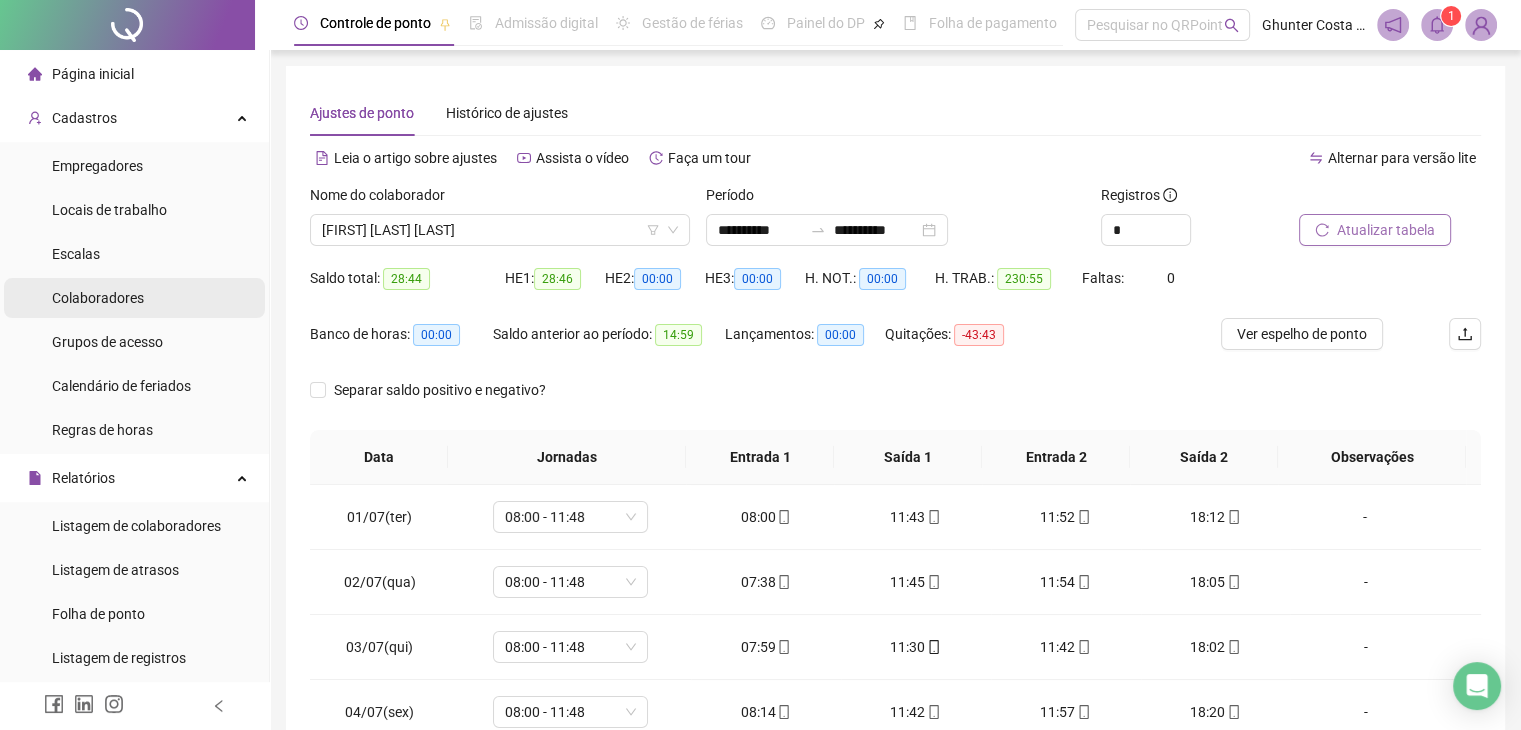click on "Colaboradores" at bounding box center [98, 298] 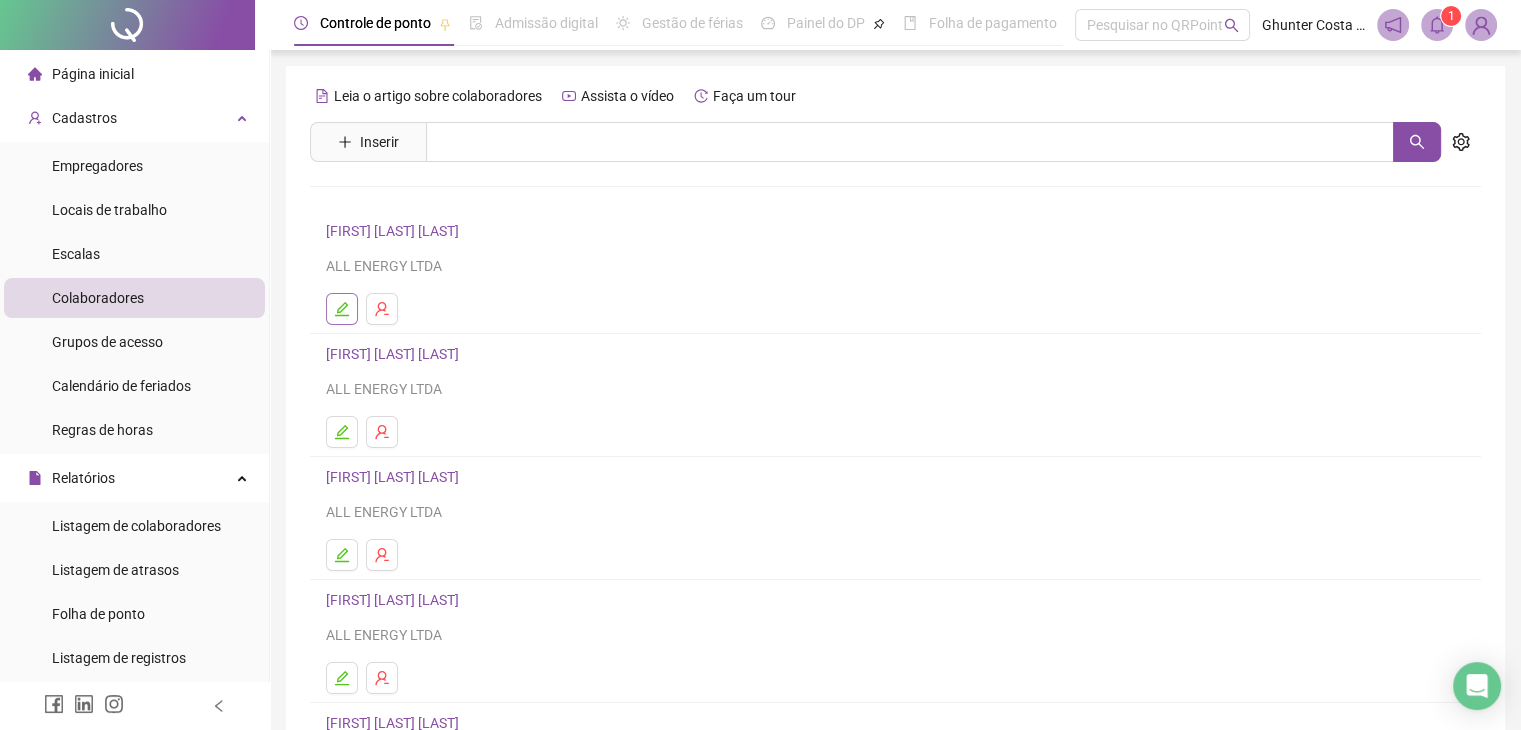 click 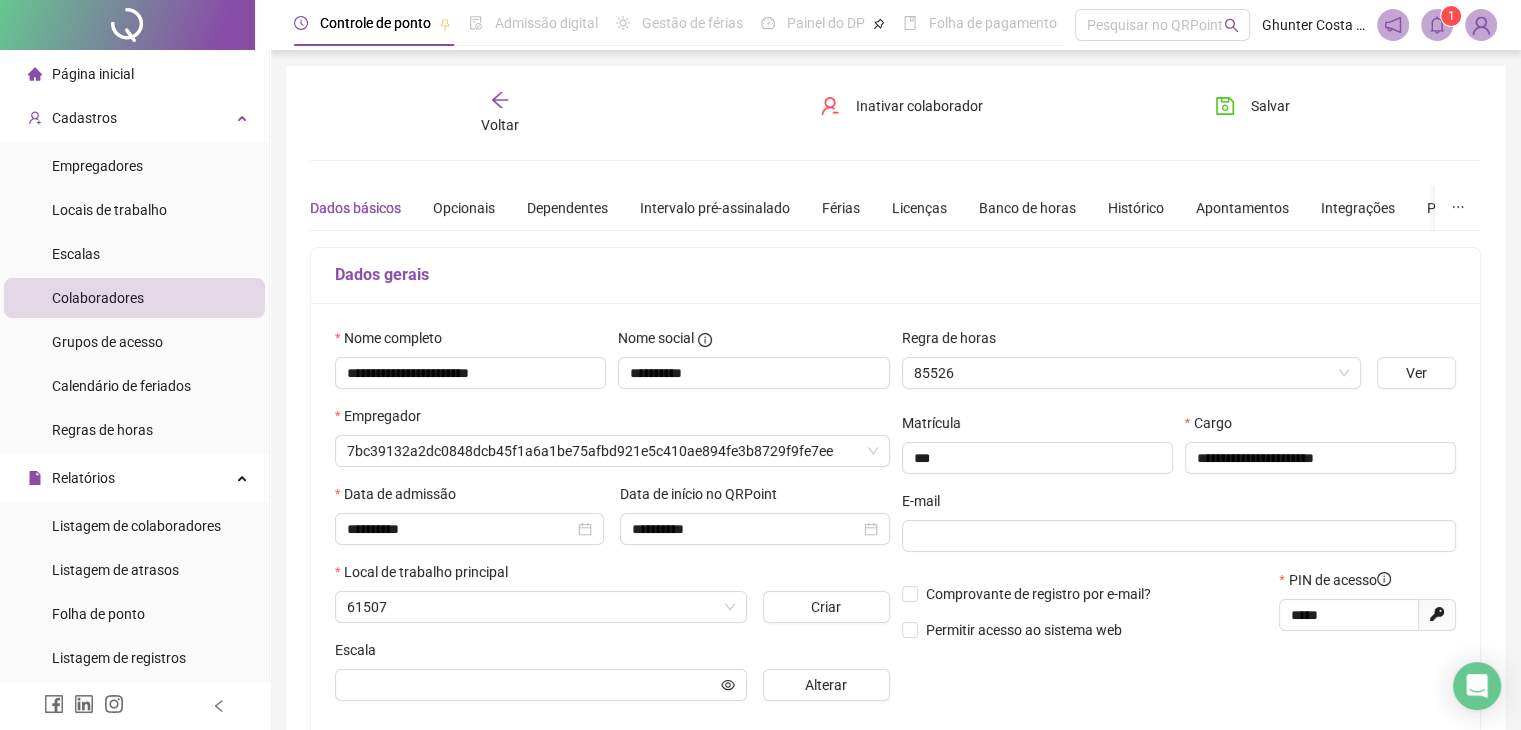 type on "**********" 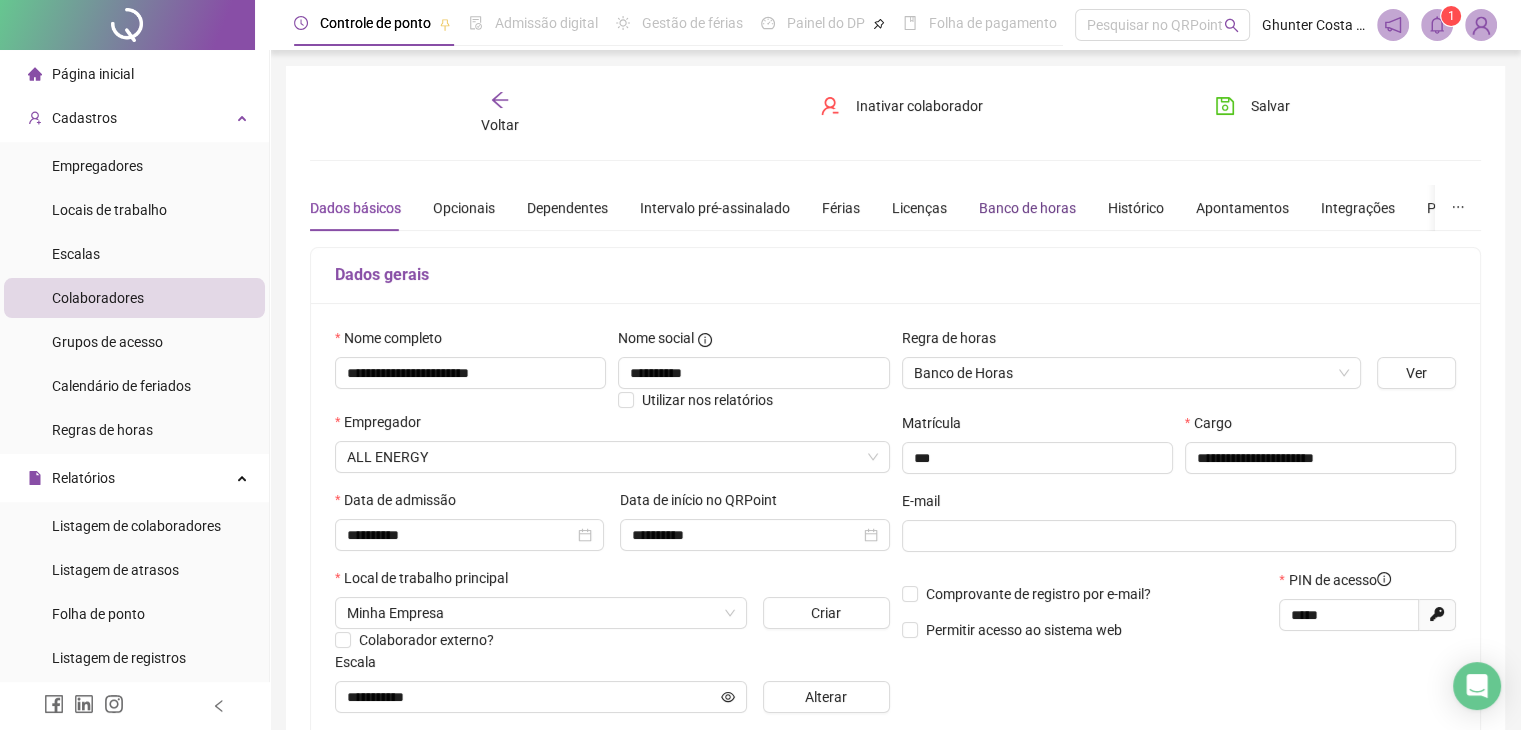 click on "Banco de horas" at bounding box center [1027, 208] 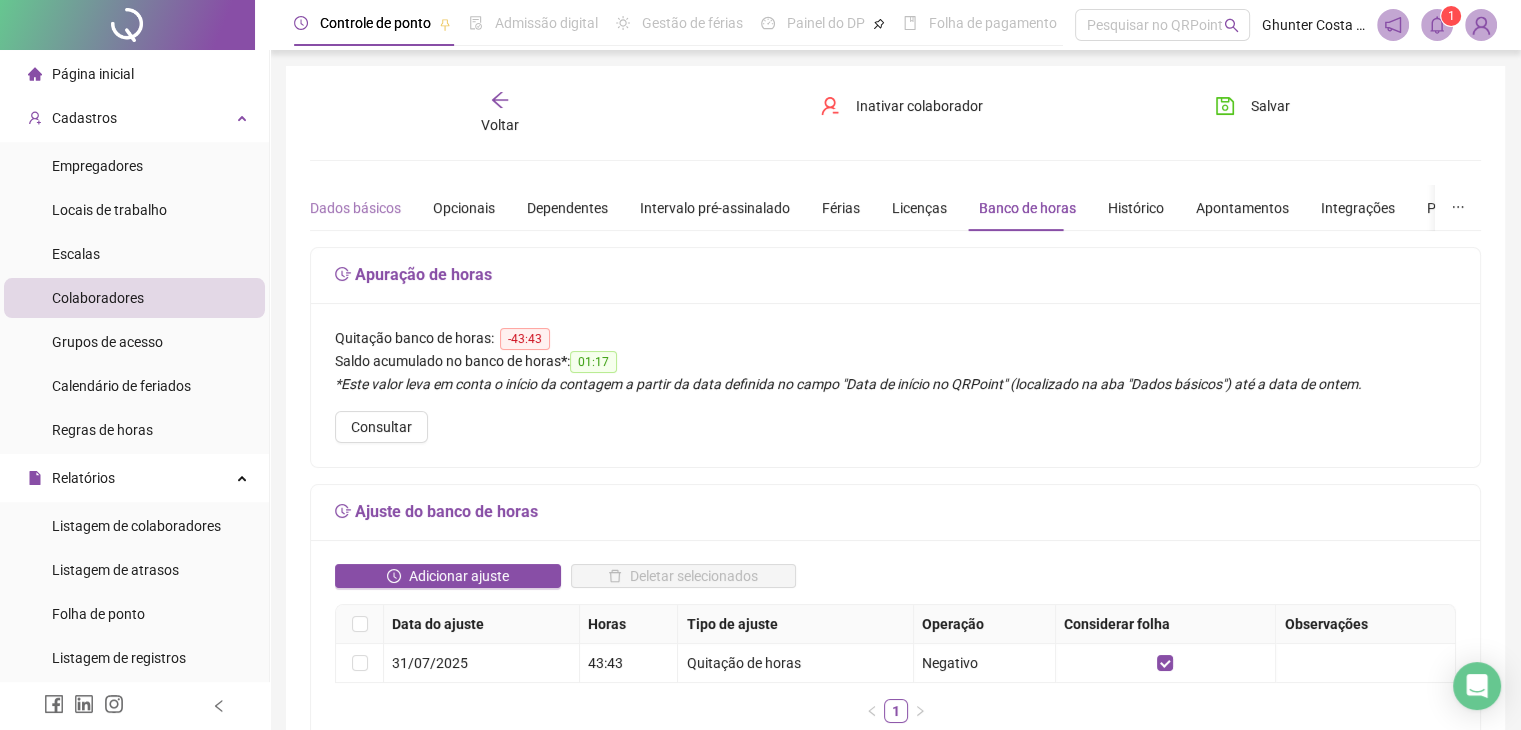 click on "Dados básicos" at bounding box center (355, 208) 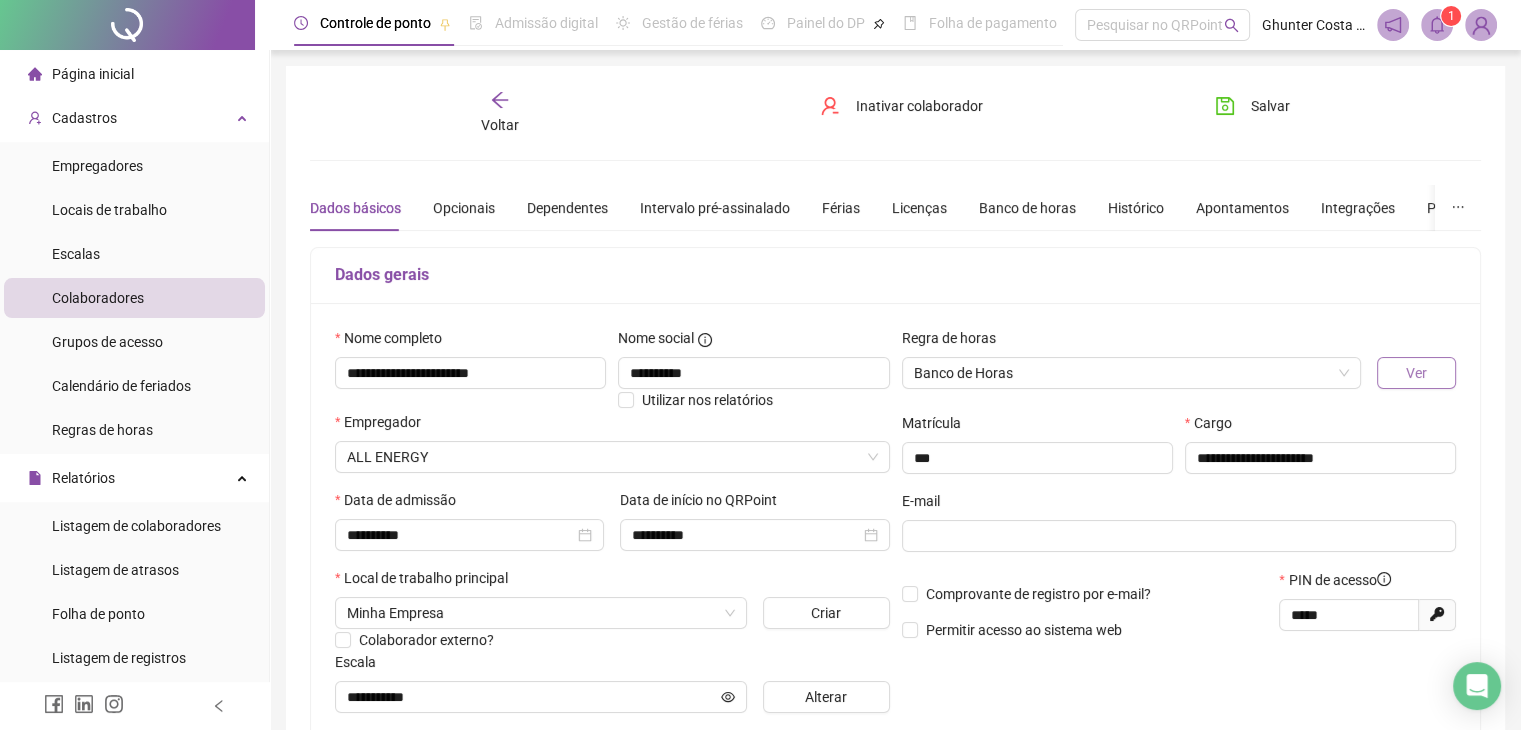click on "Ver" at bounding box center [1416, 373] 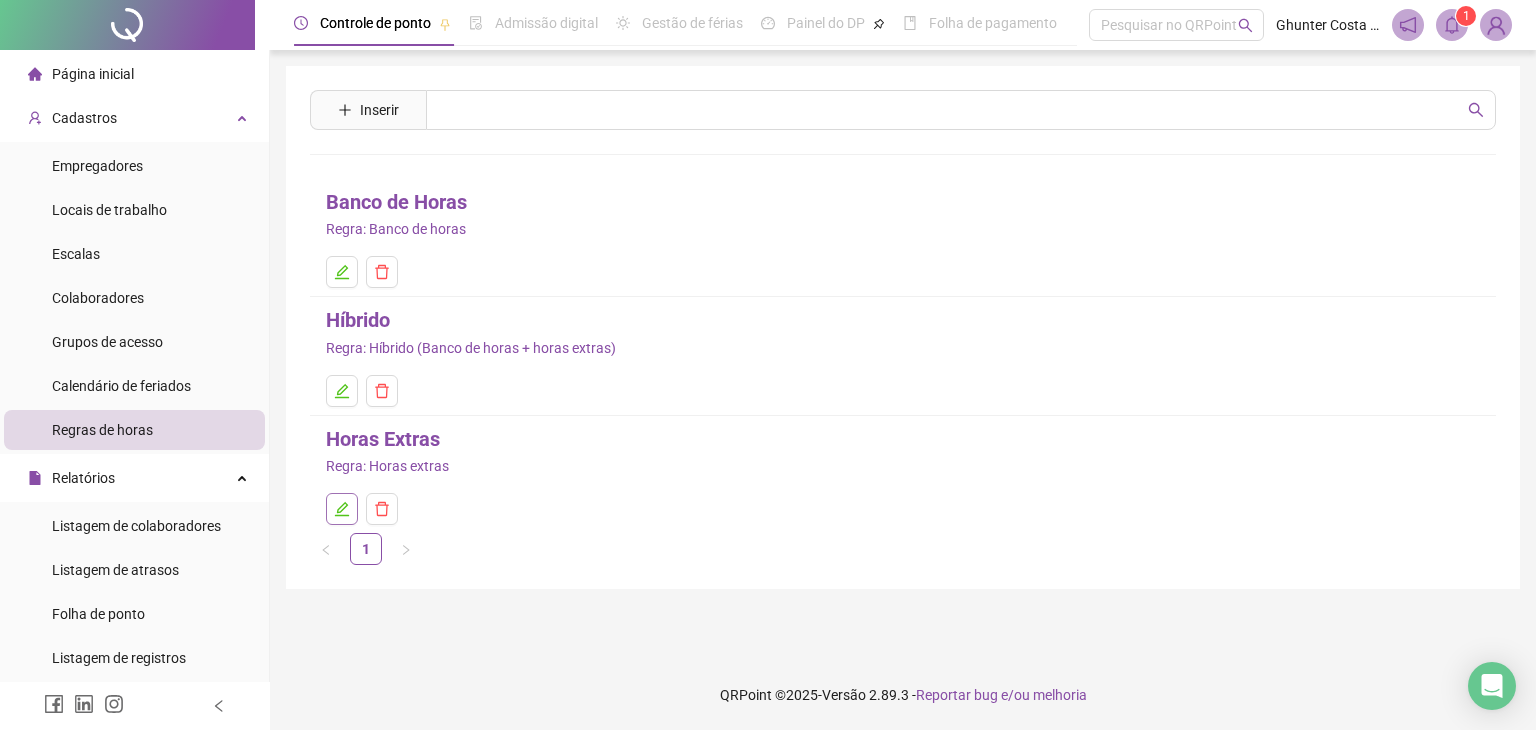 click 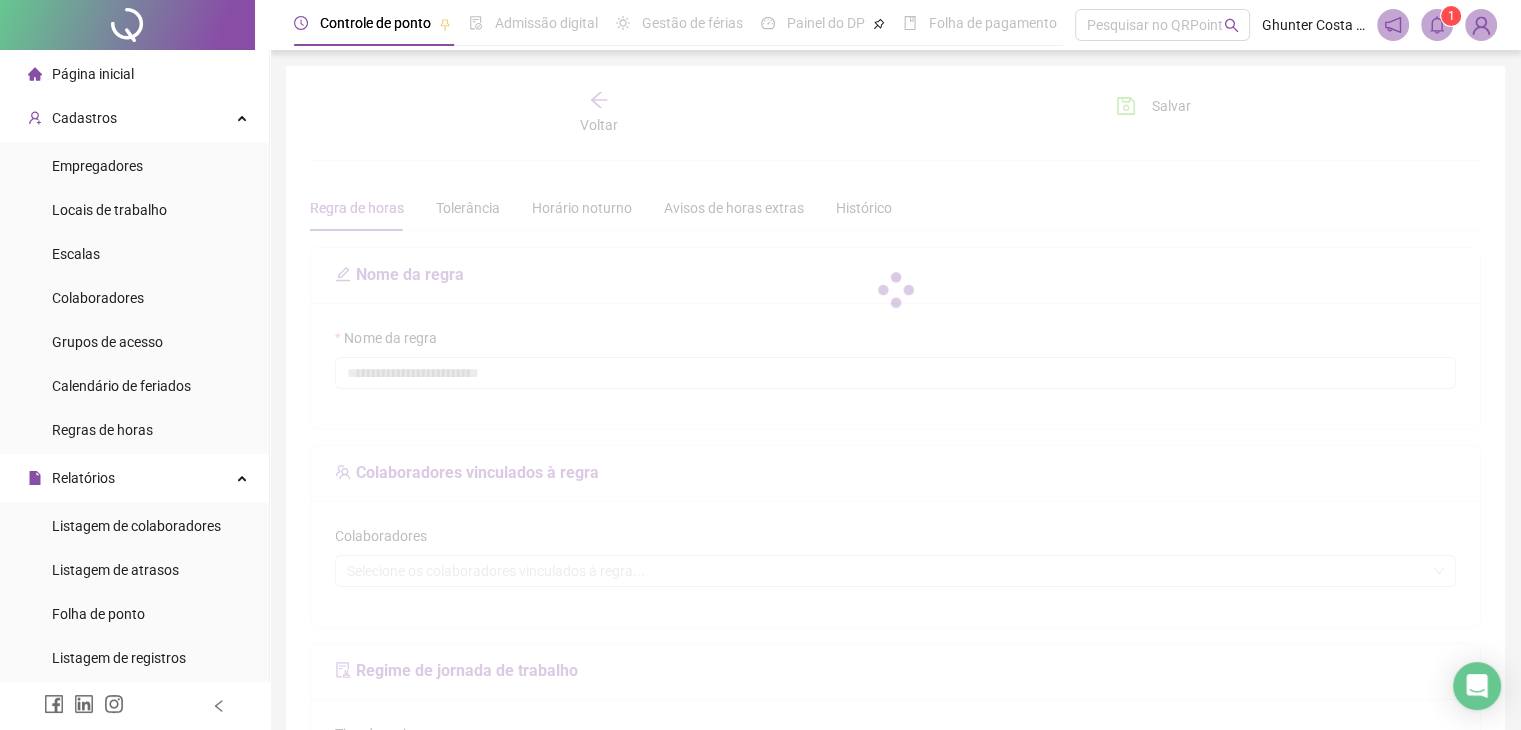 type on "**********" 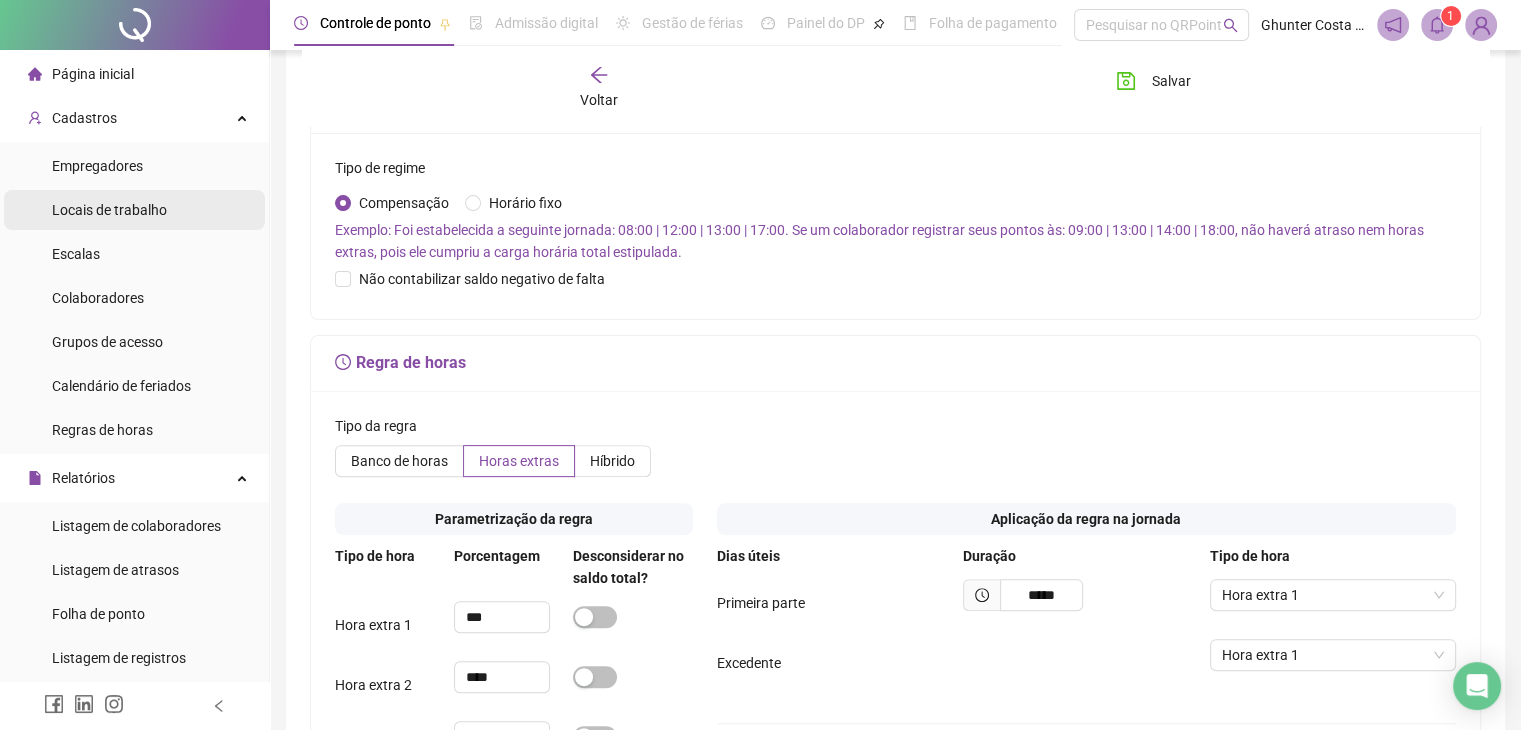 scroll, scrollTop: 564, scrollLeft: 0, axis: vertical 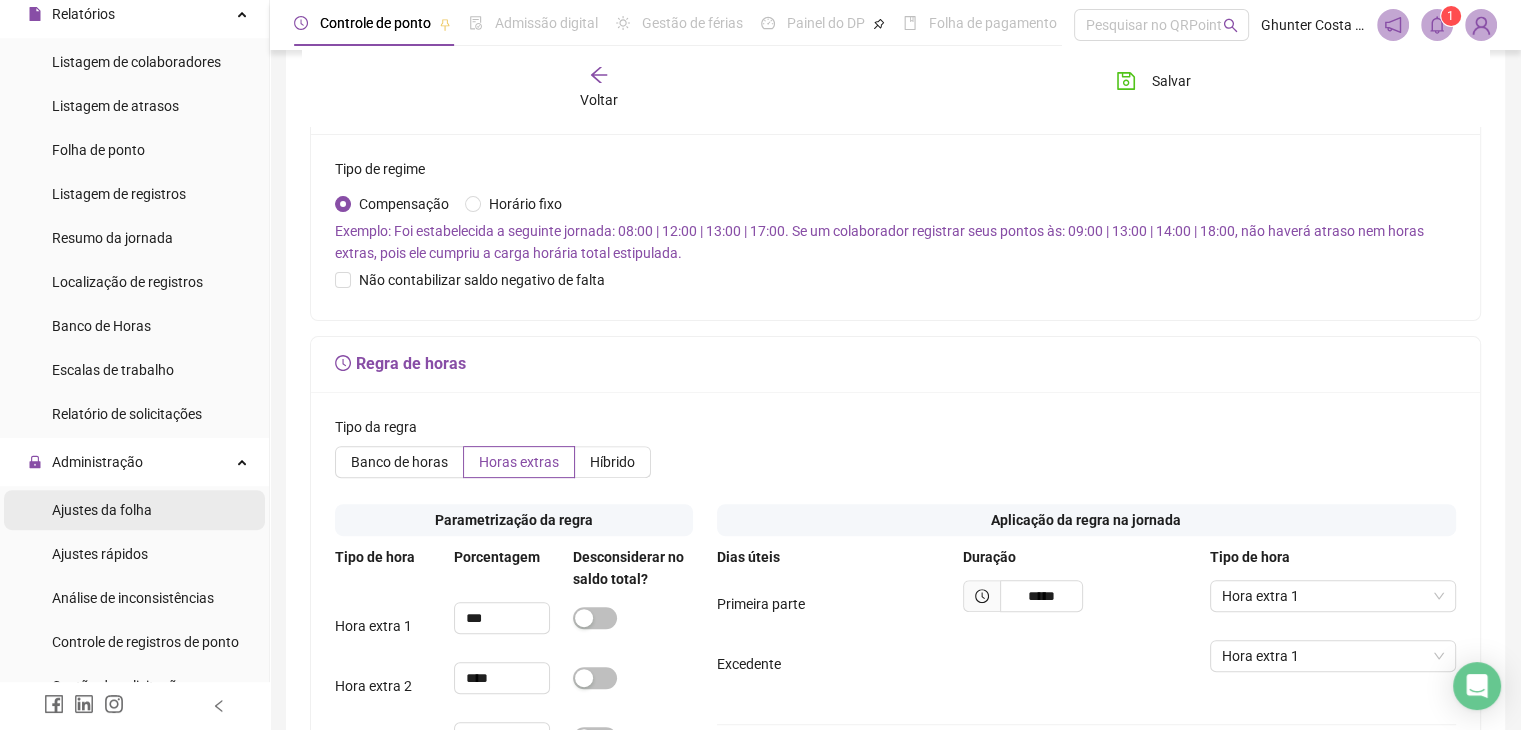 click on "Ajustes da folha" at bounding box center [102, 510] 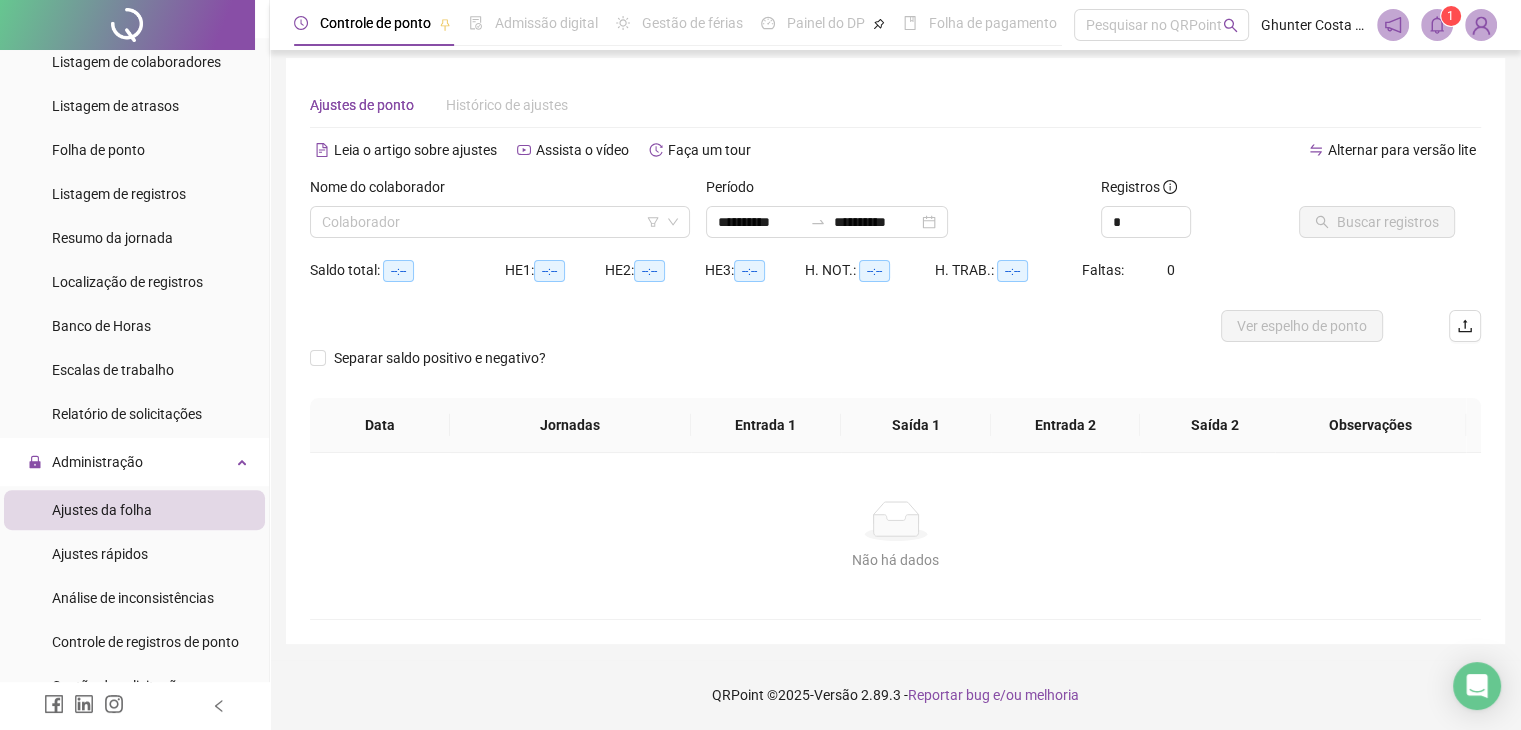 scroll, scrollTop: 8, scrollLeft: 0, axis: vertical 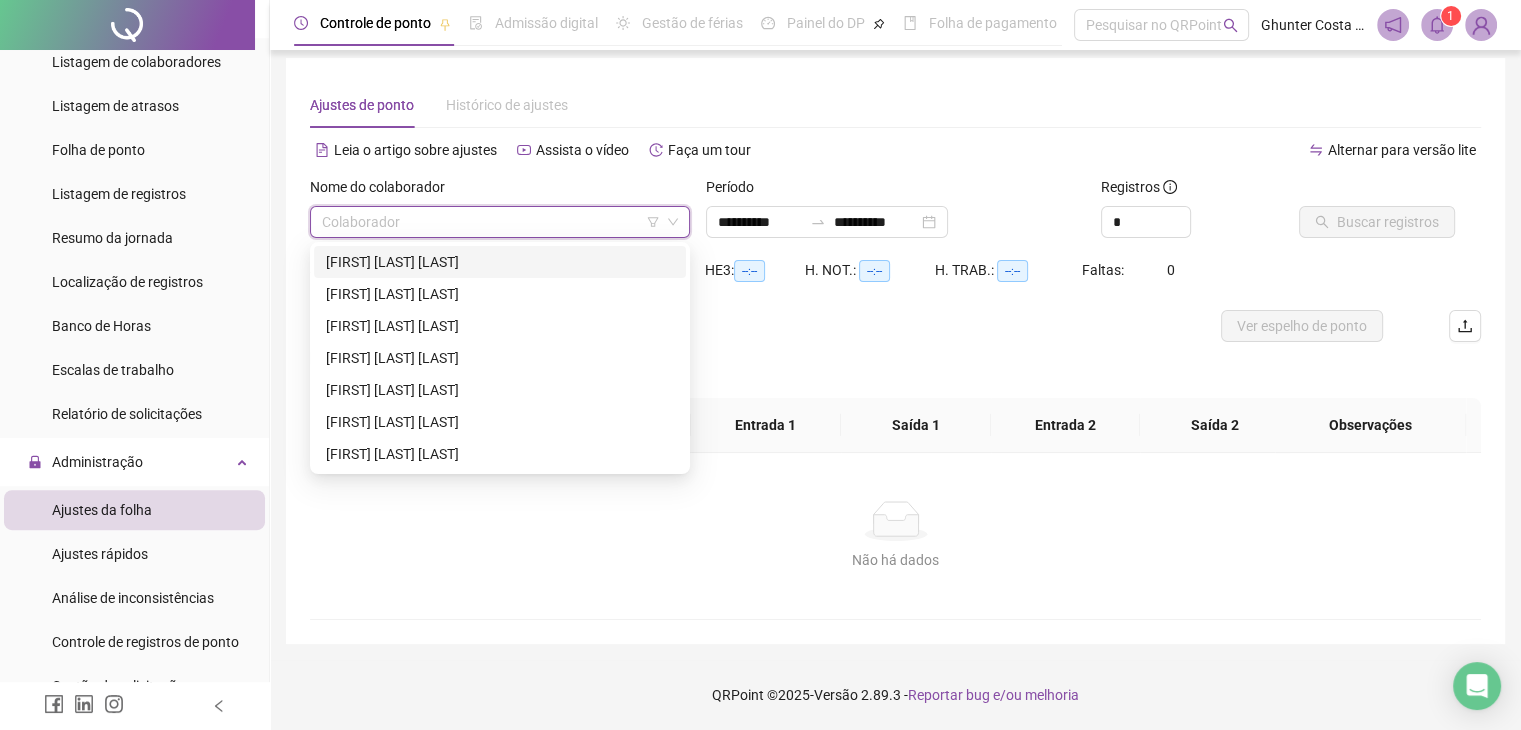 click at bounding box center (491, 222) 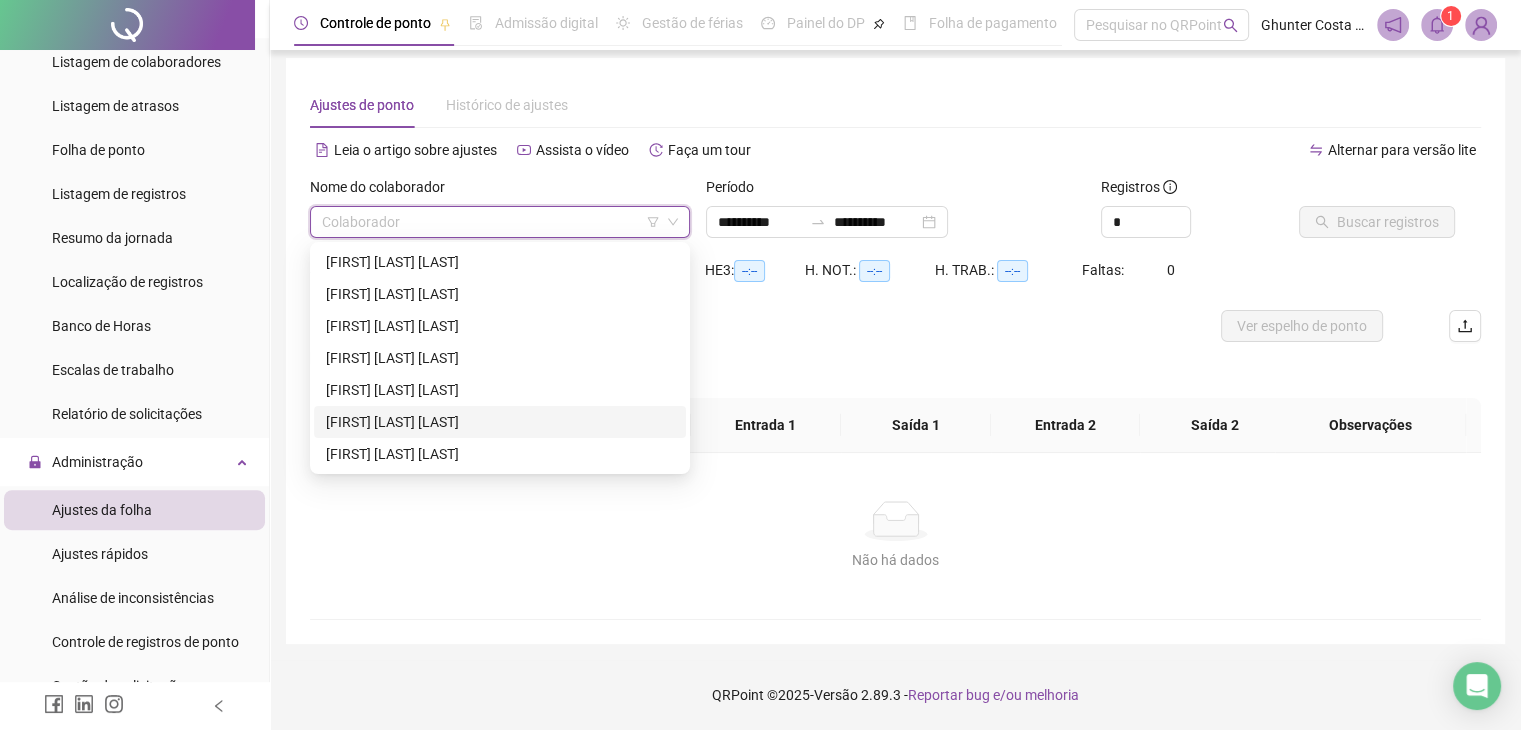 click on "[FIRST] [LAST] [LAST]" at bounding box center (500, 422) 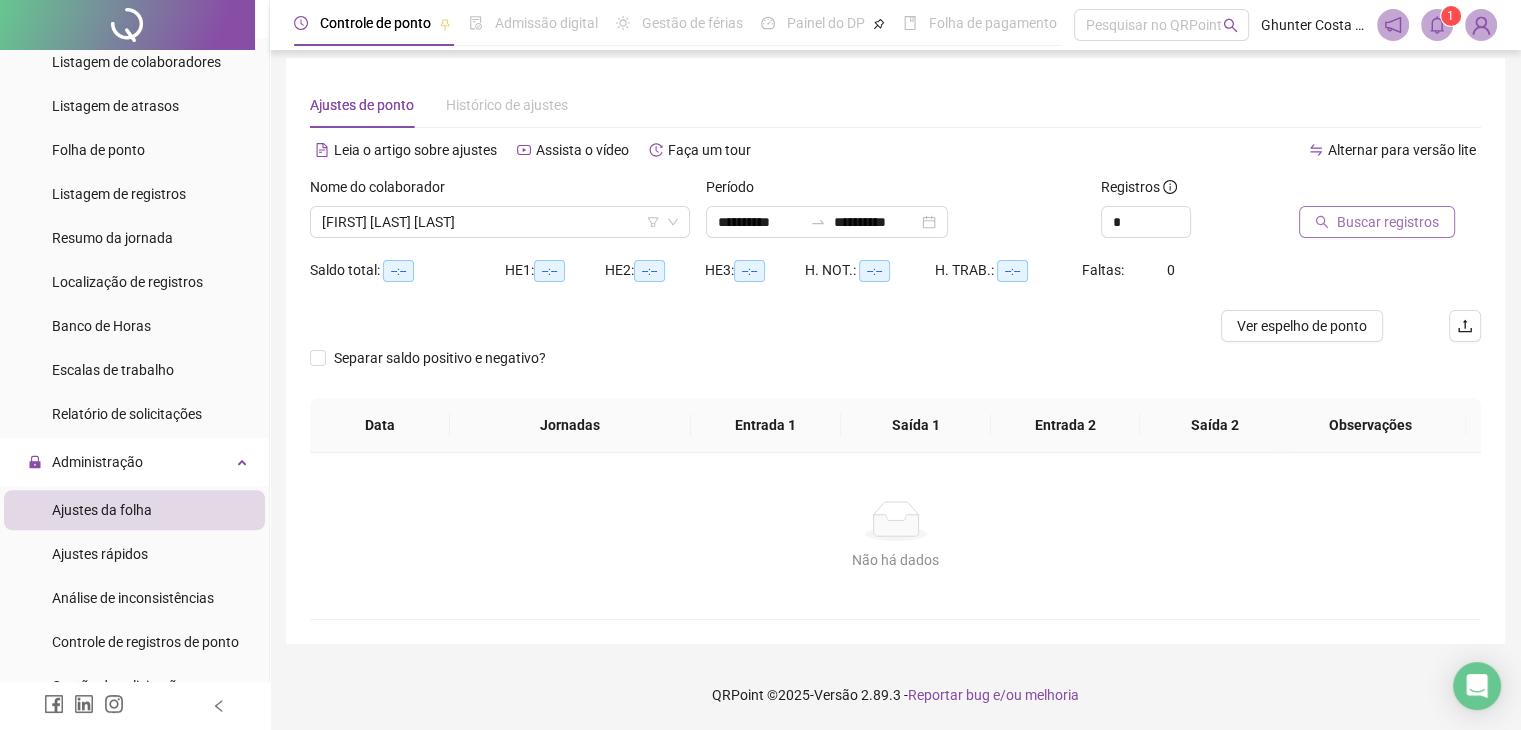 drag, startPoint x: 1352, startPoint y: 241, endPoint x: 1370, endPoint y: 229, distance: 21.633308 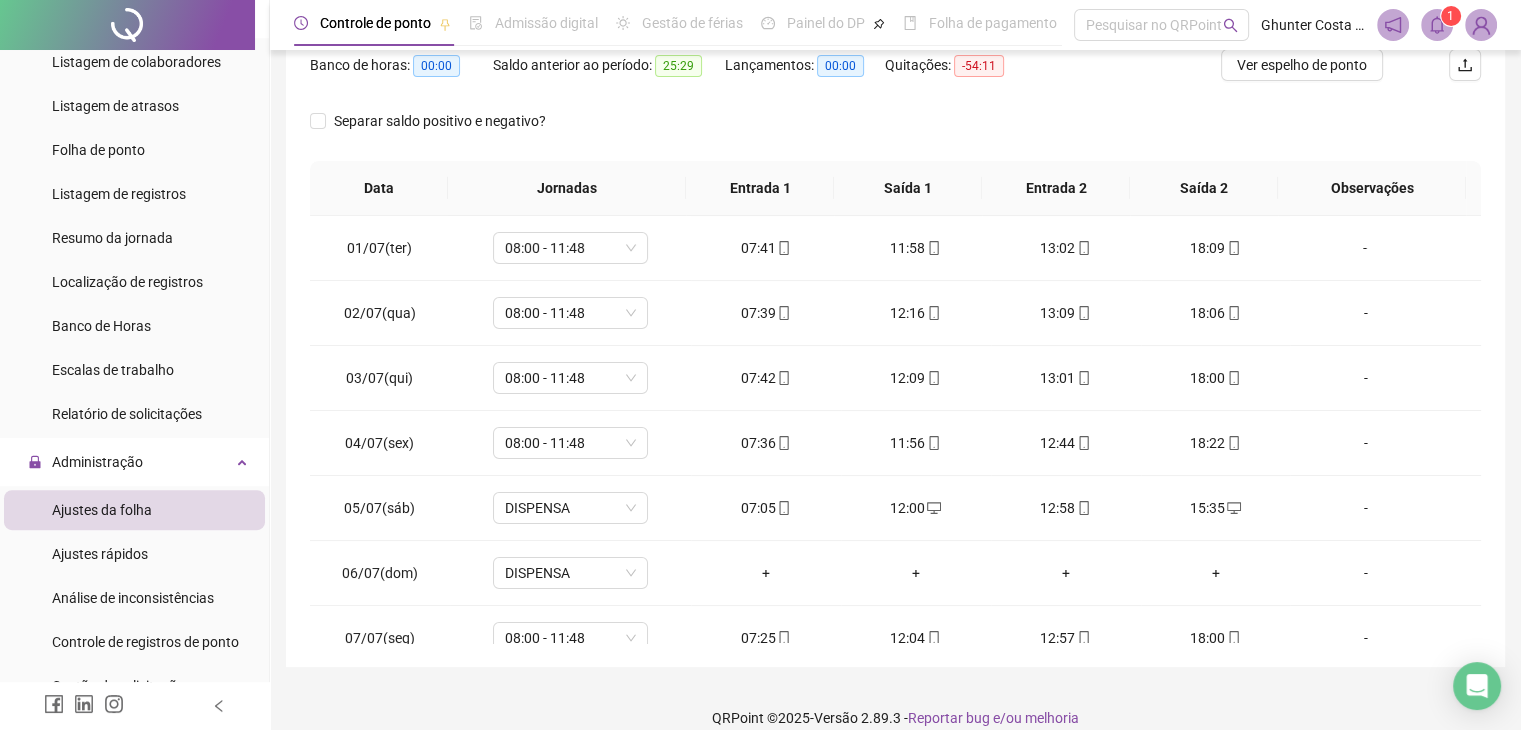 scroll, scrollTop: 275, scrollLeft: 0, axis: vertical 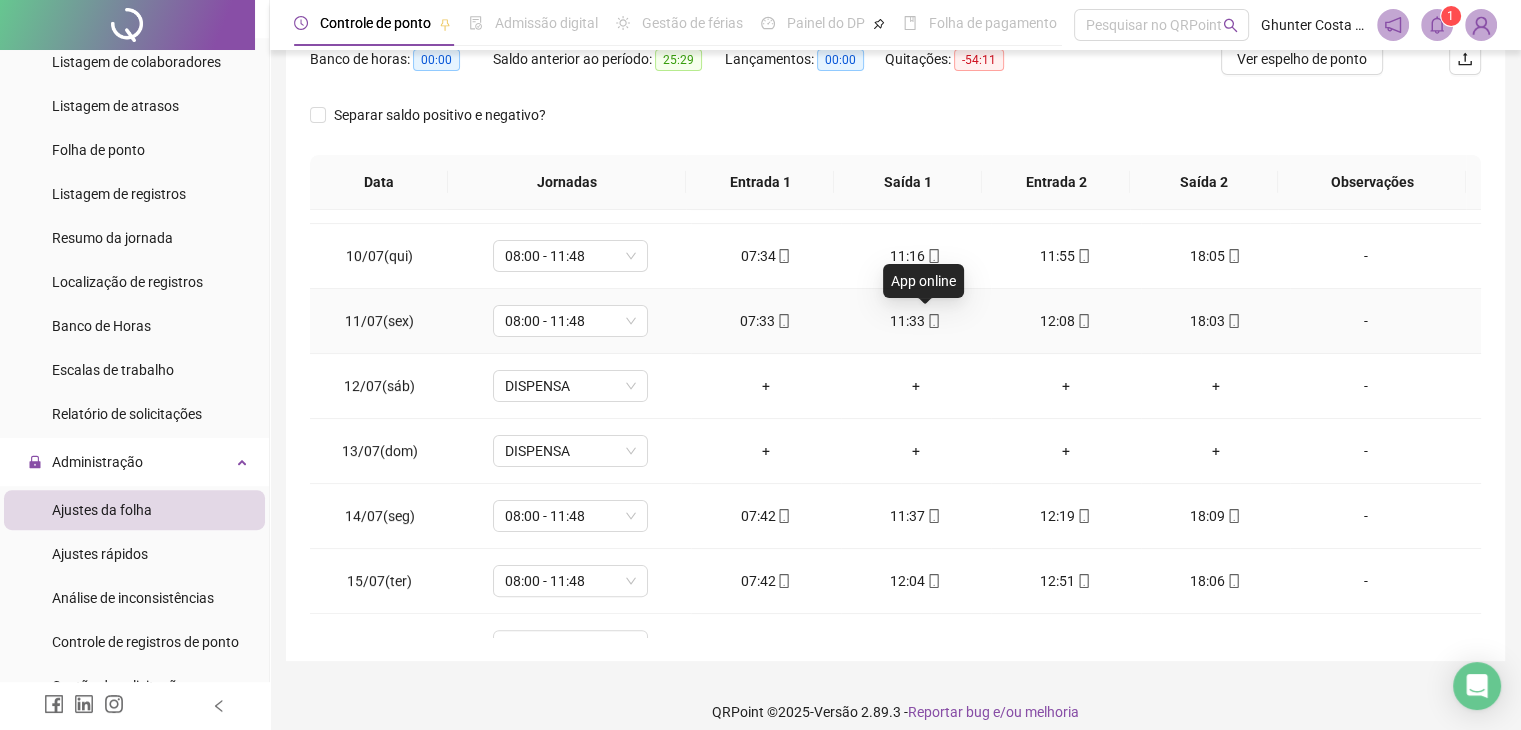 click 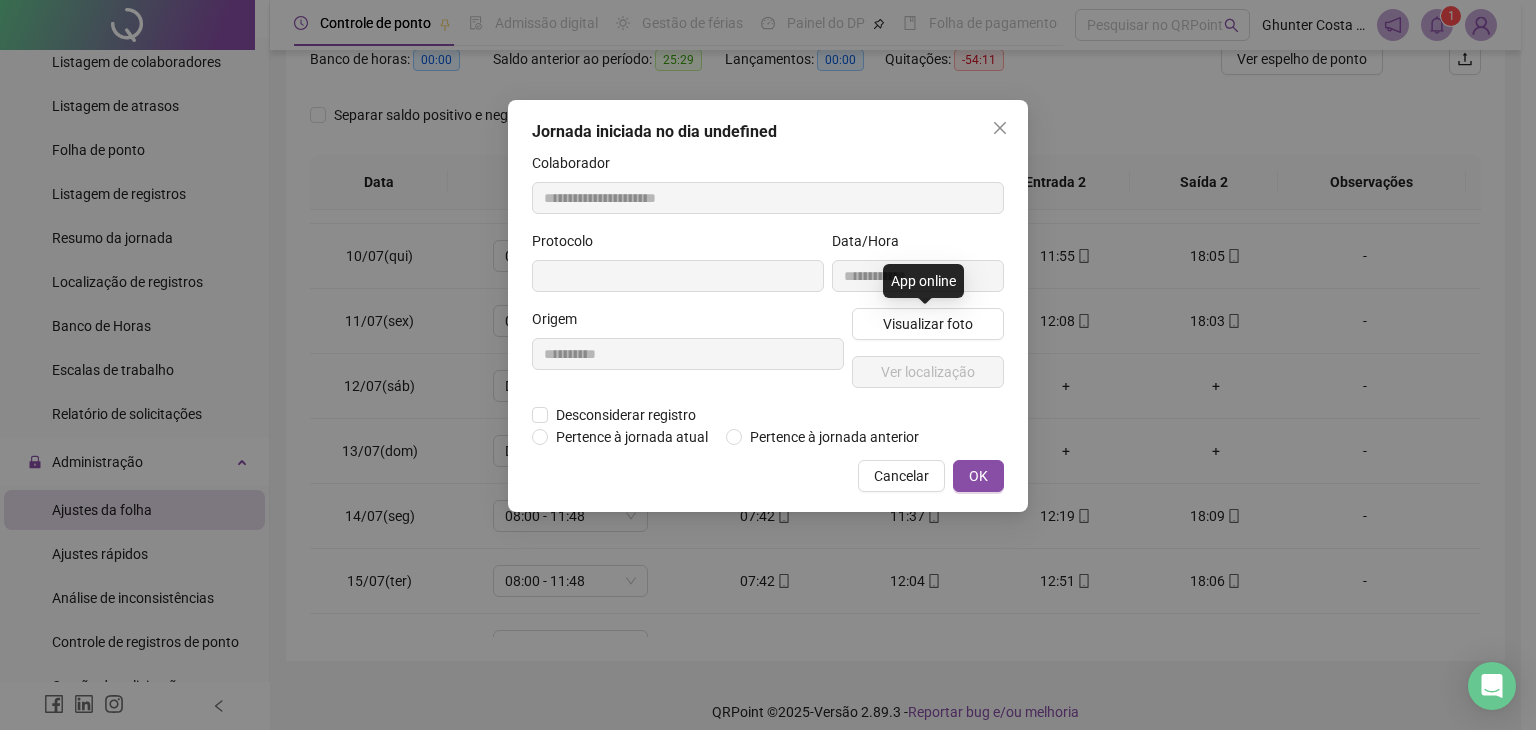type on "**********" 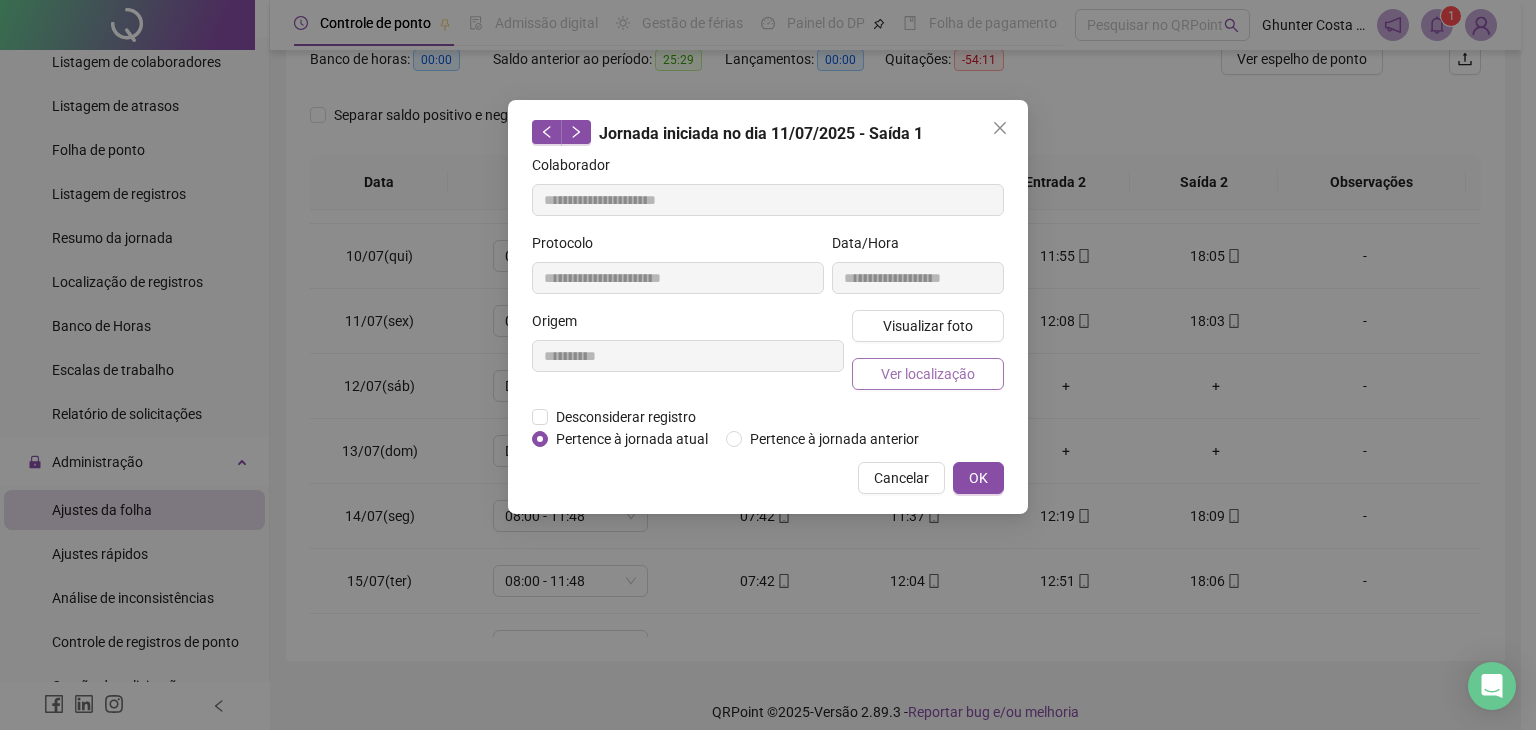 click on "Ver localização" at bounding box center (928, 374) 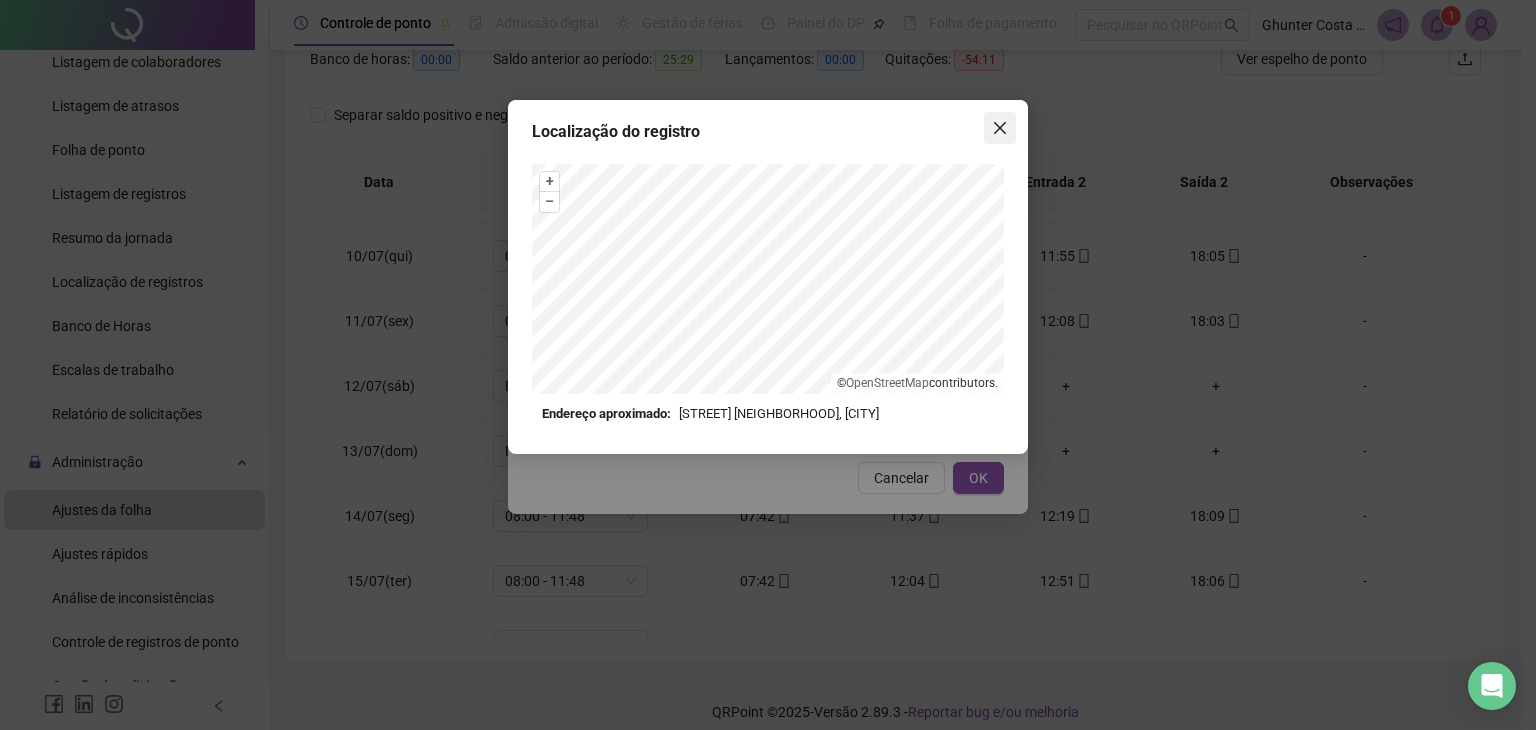 click 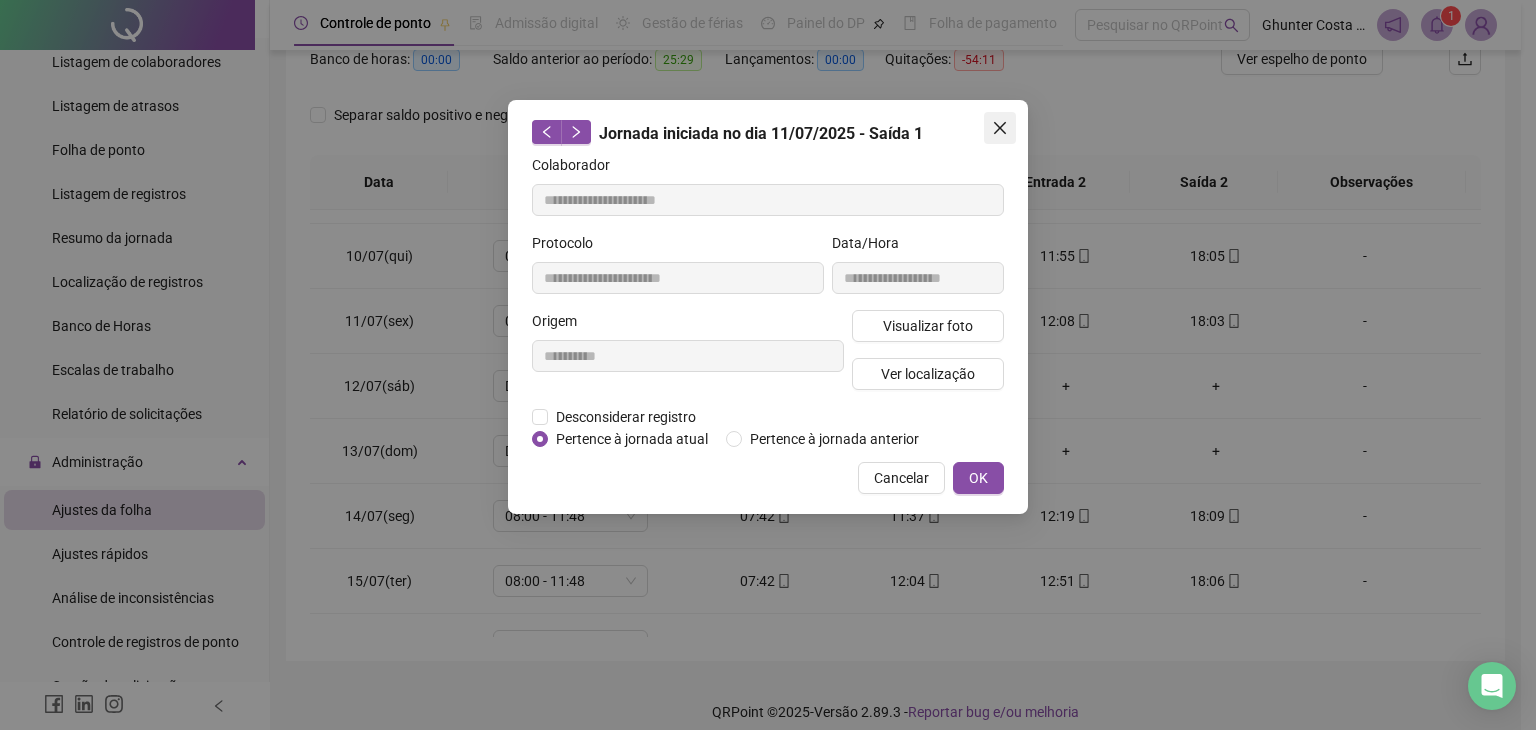 click at bounding box center [1000, 128] 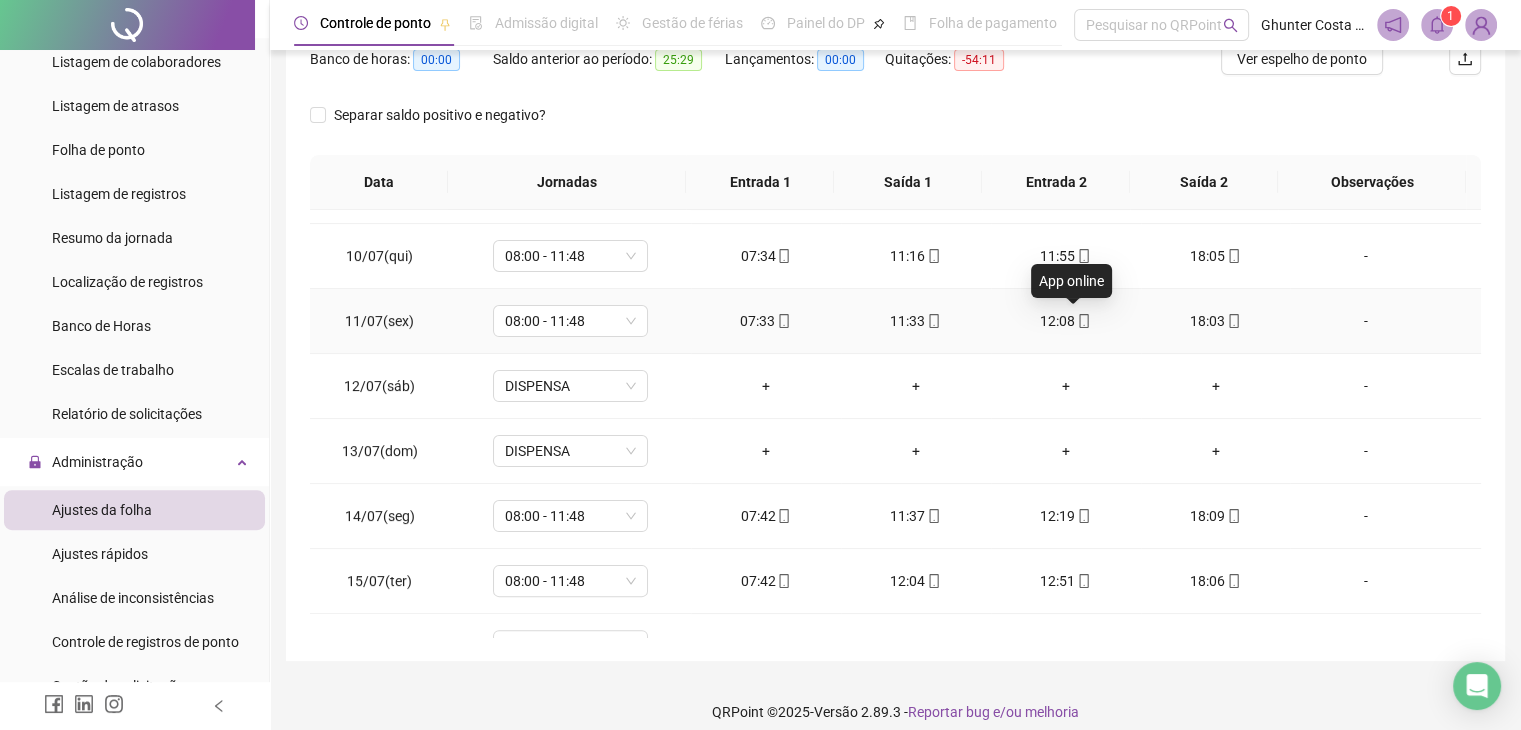 click 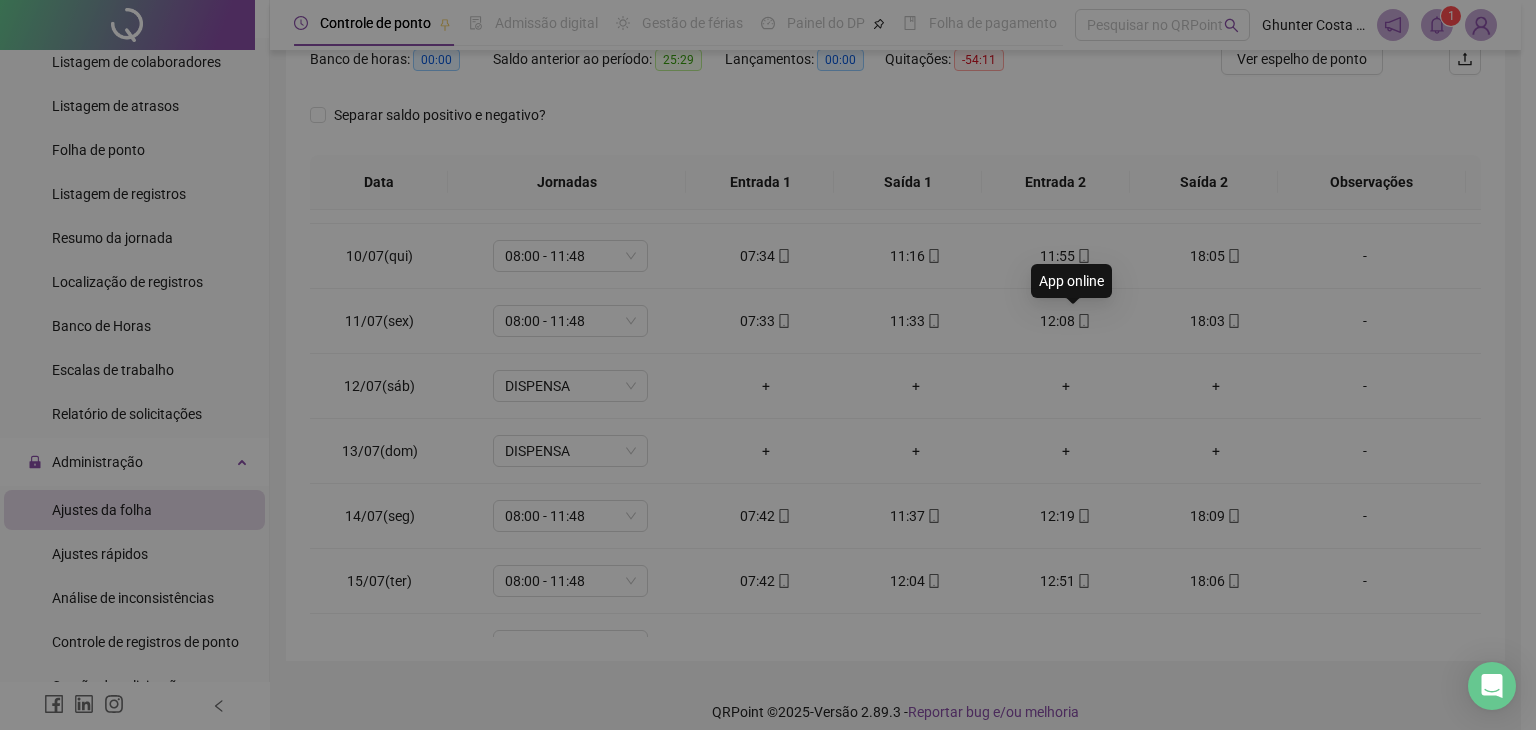 type on "**********" 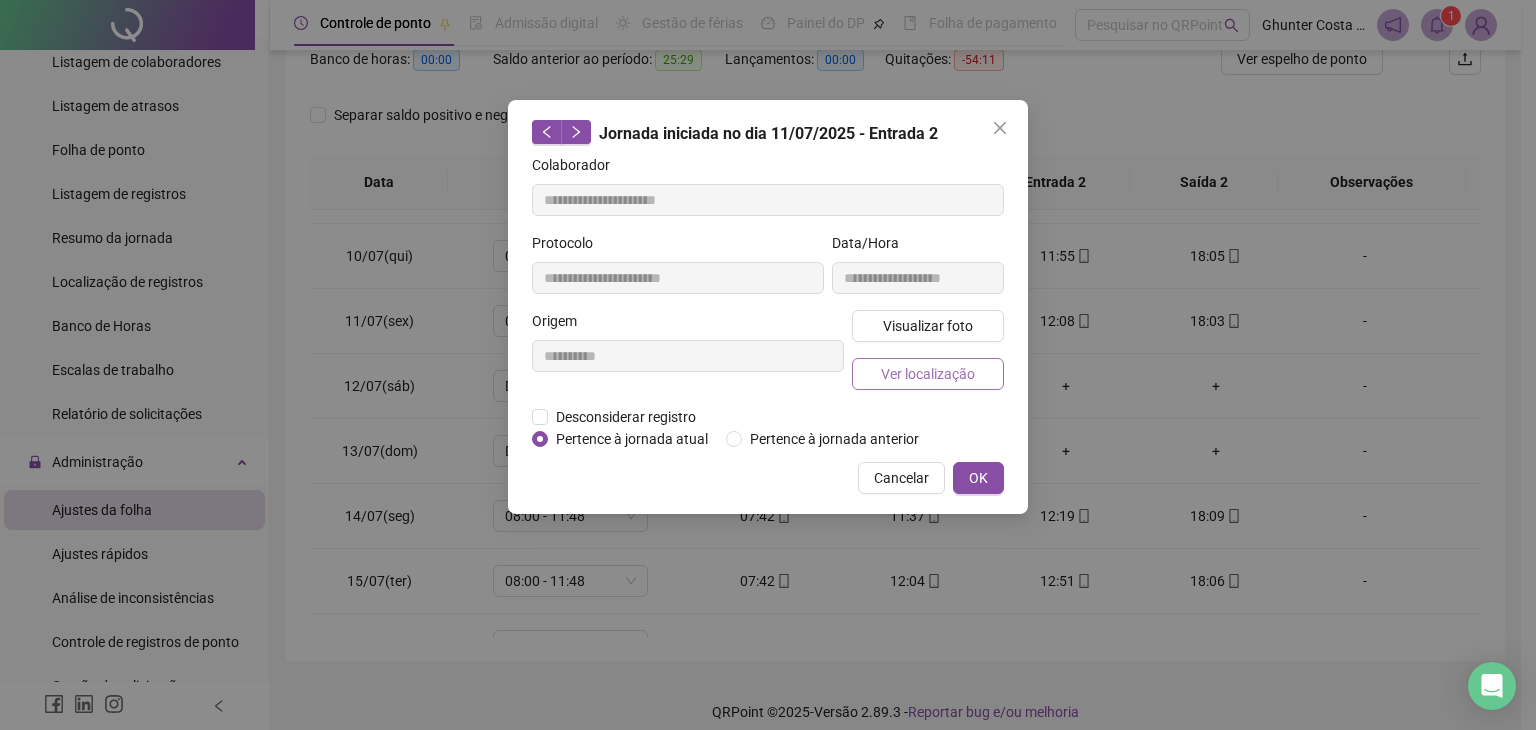 click on "Ver localização" at bounding box center [928, 374] 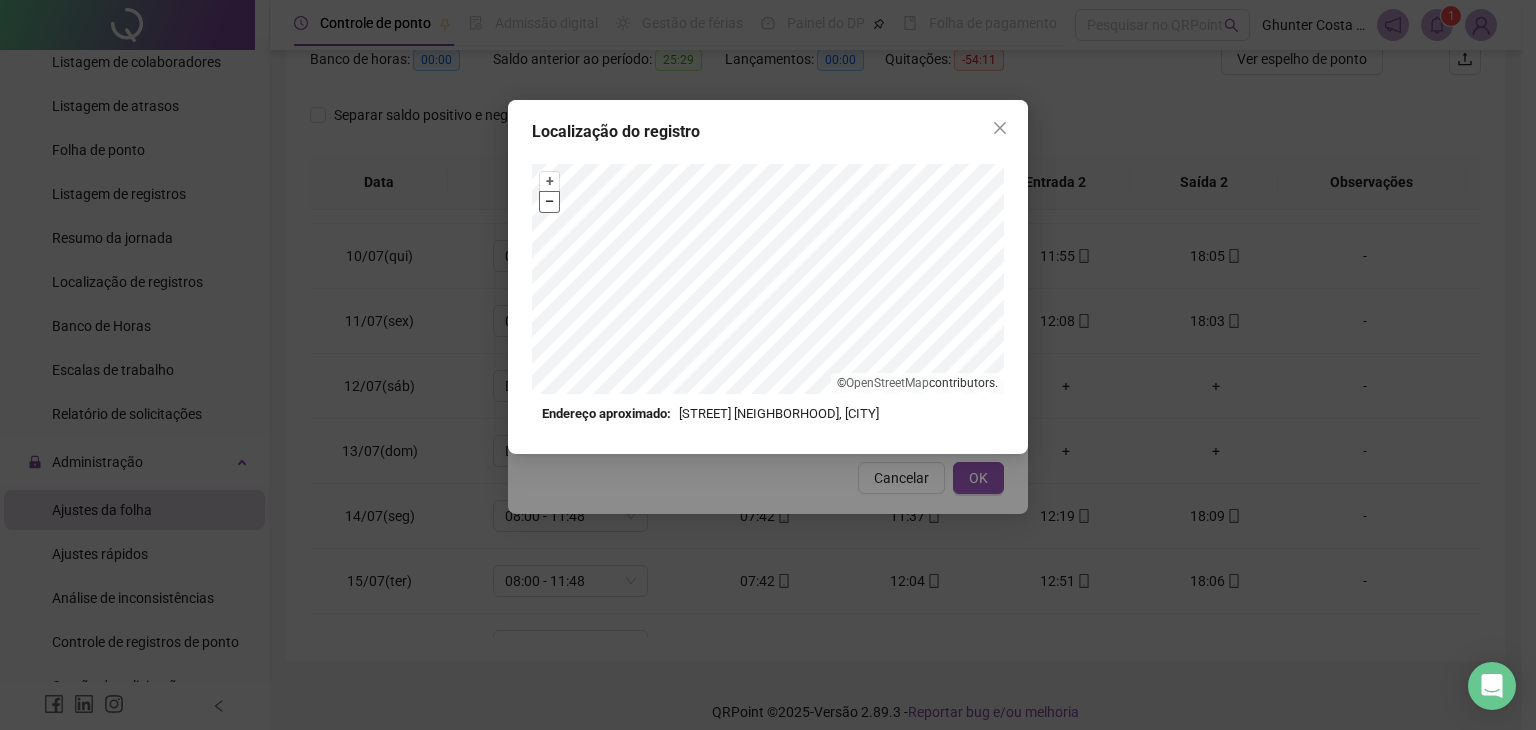 click on "–" at bounding box center (549, 201) 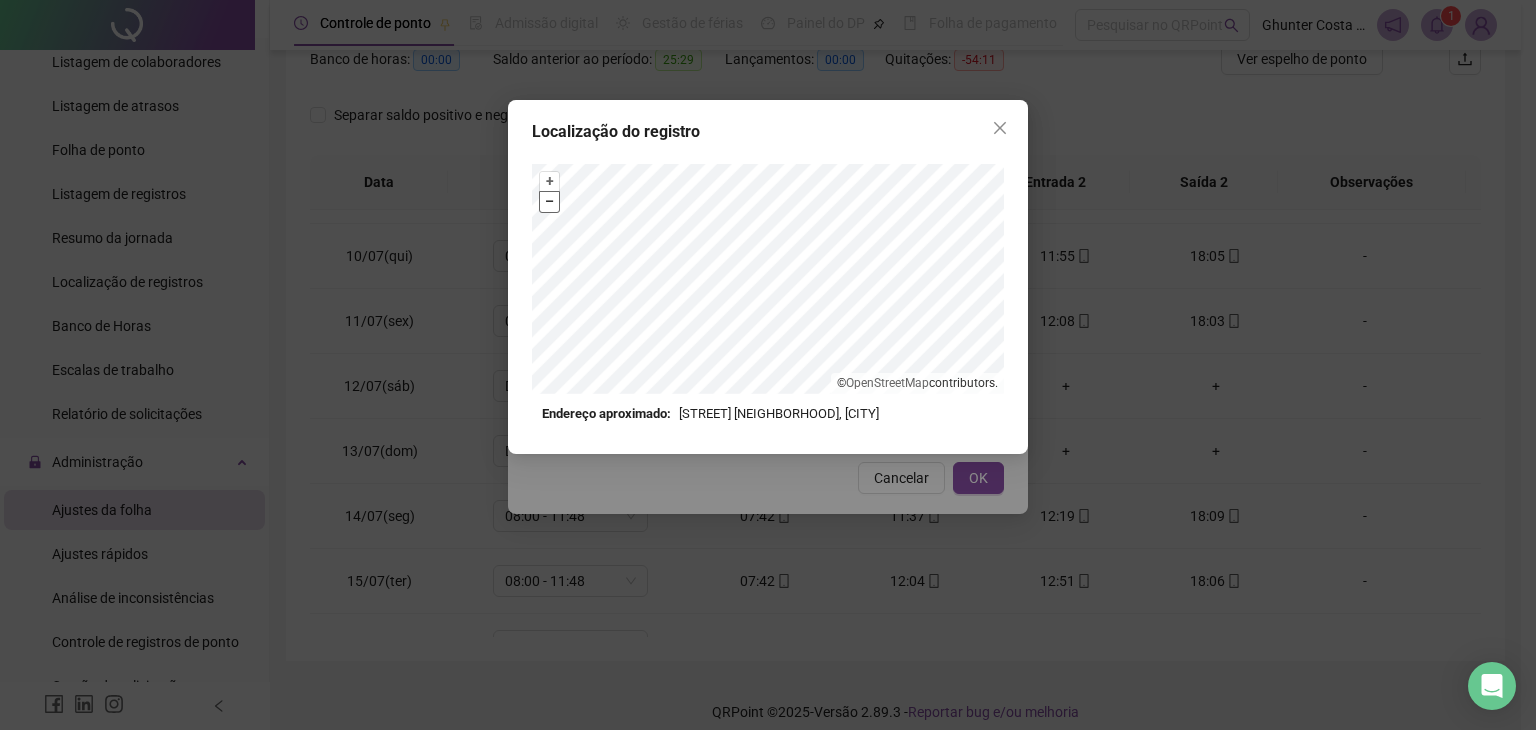 click on "–" at bounding box center [549, 201] 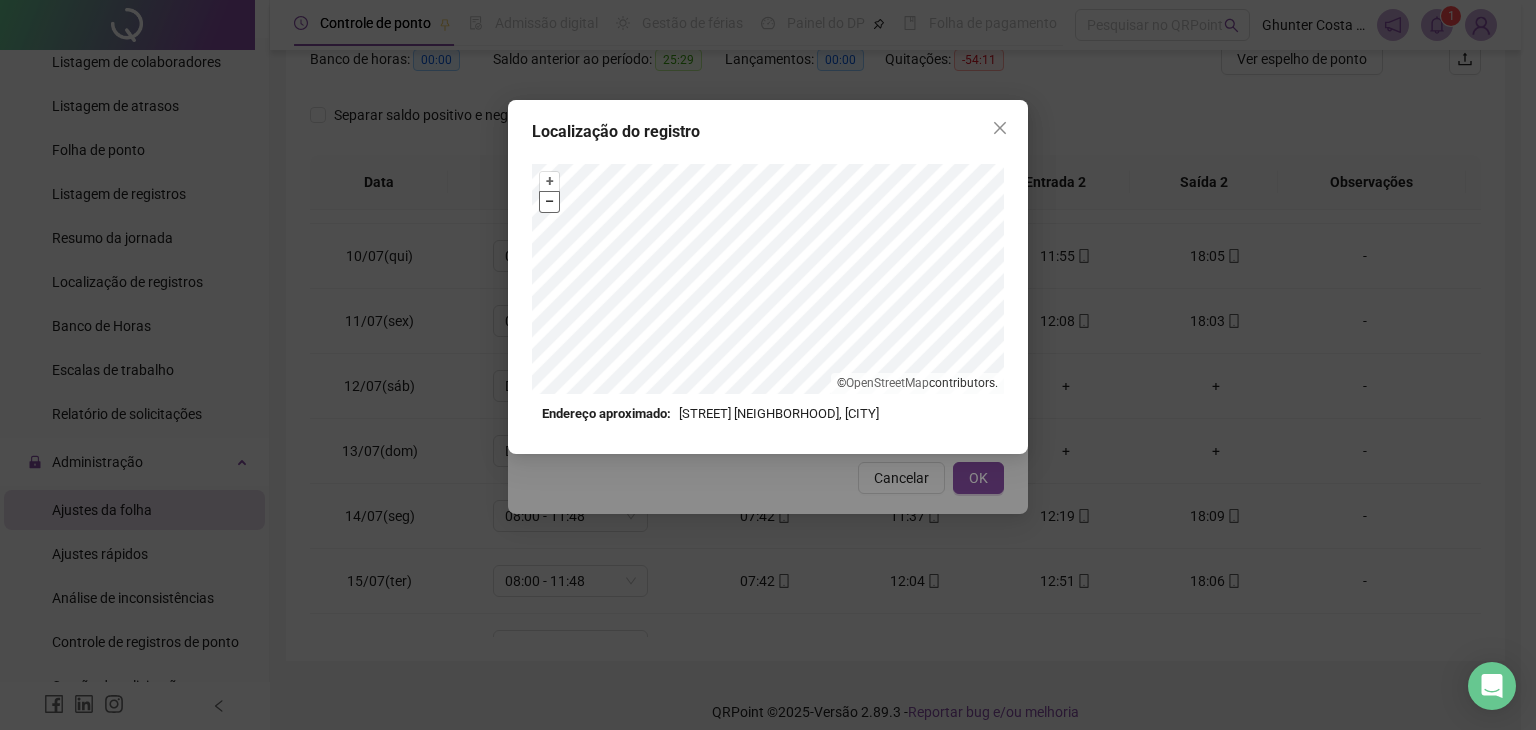 click on "–" at bounding box center (549, 201) 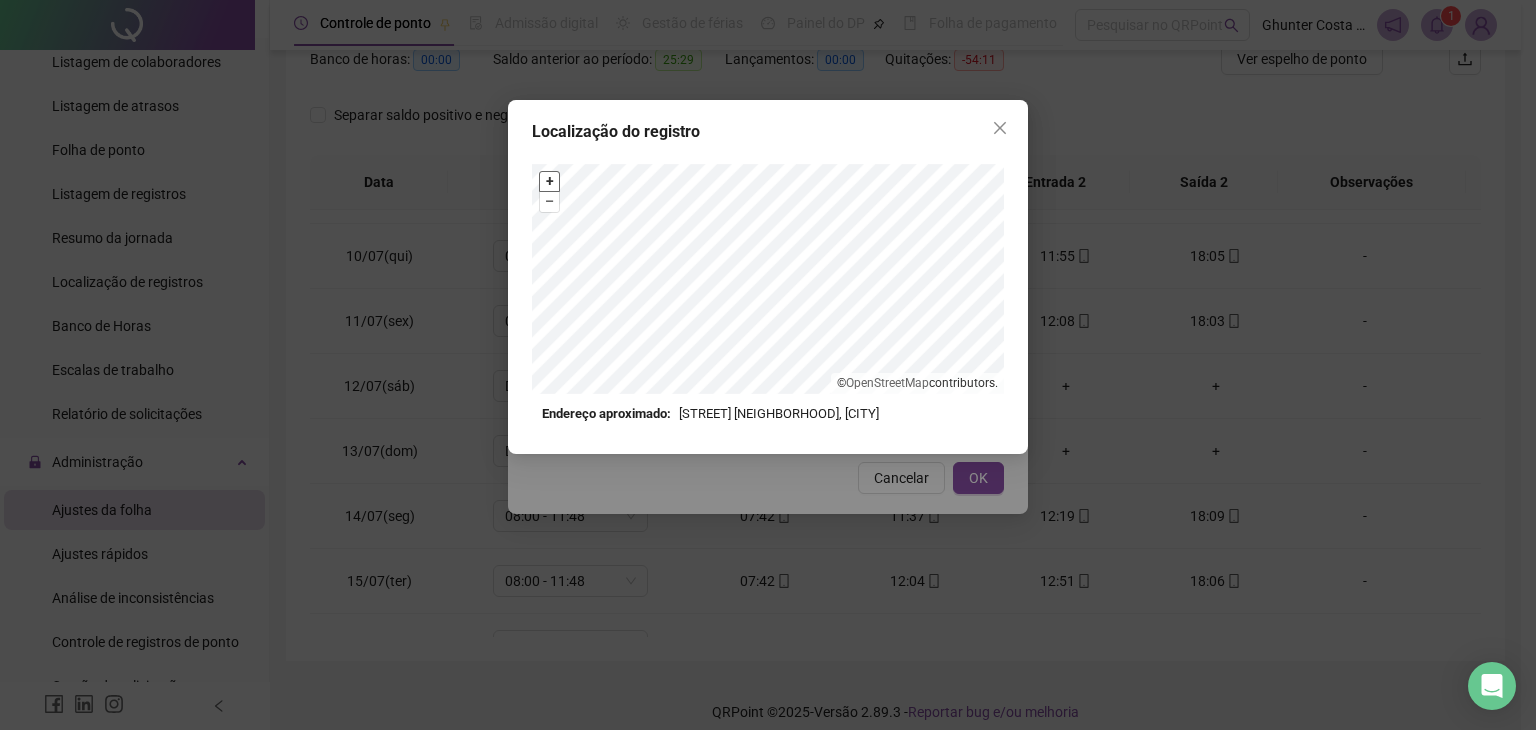 click on "+" at bounding box center [549, 181] 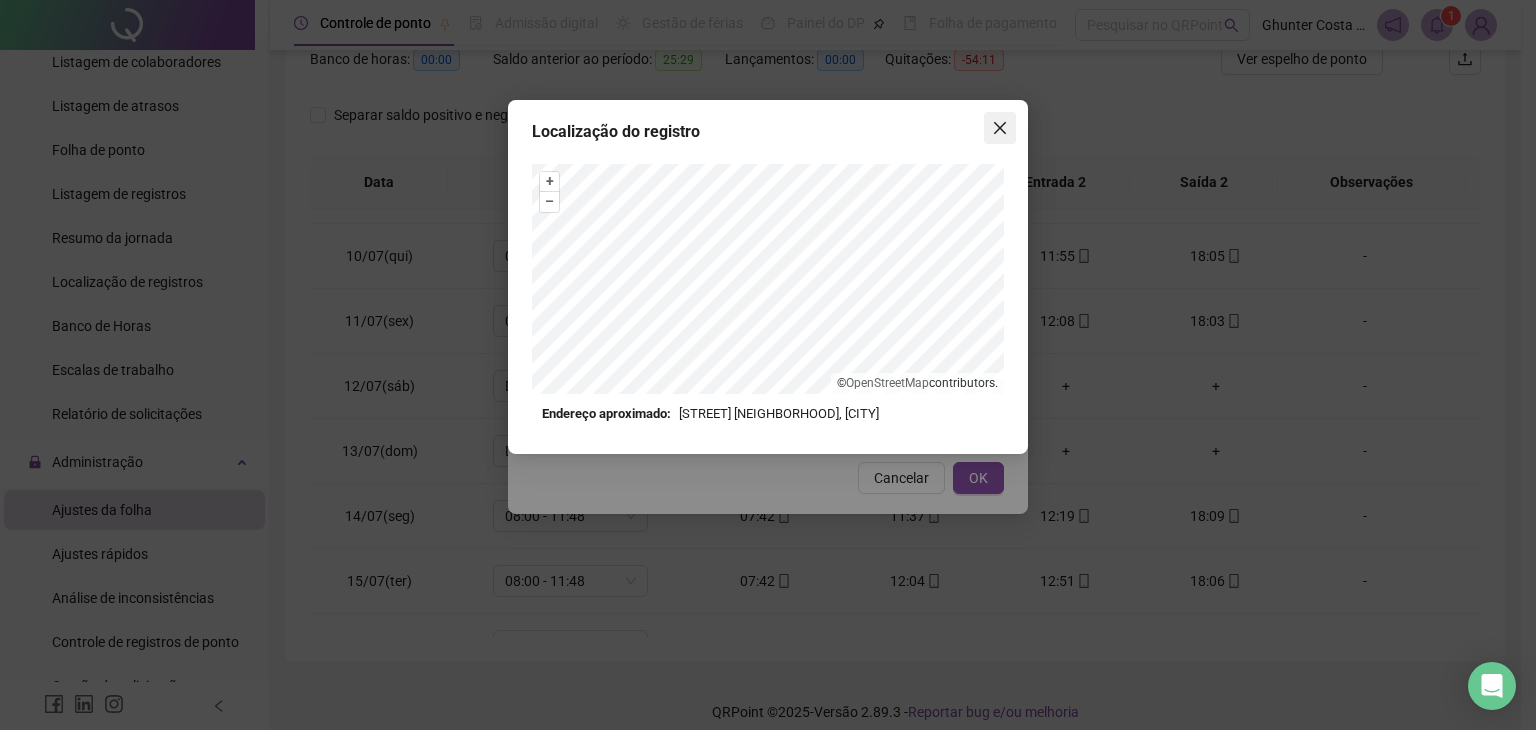 click 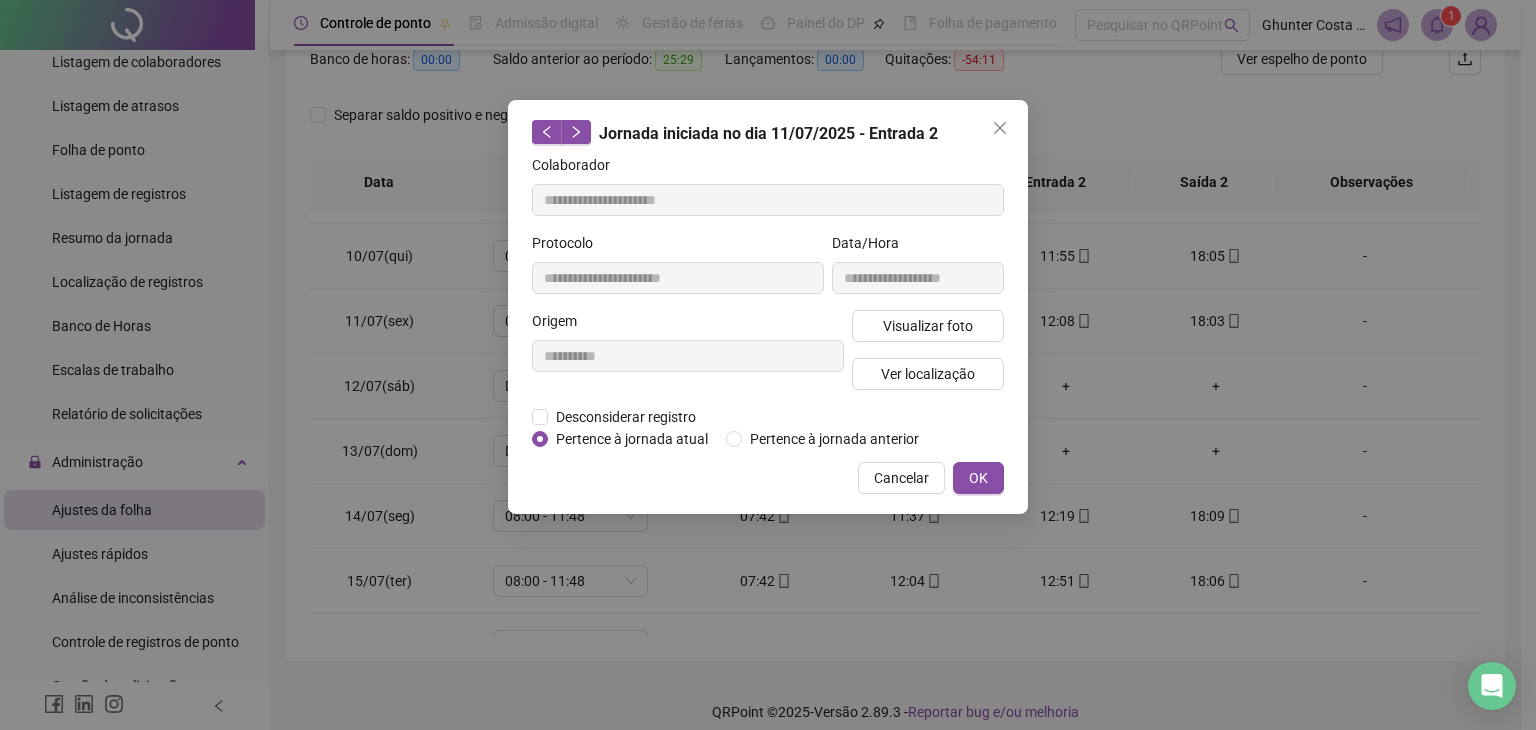 click on "**********" at bounding box center (918, 271) 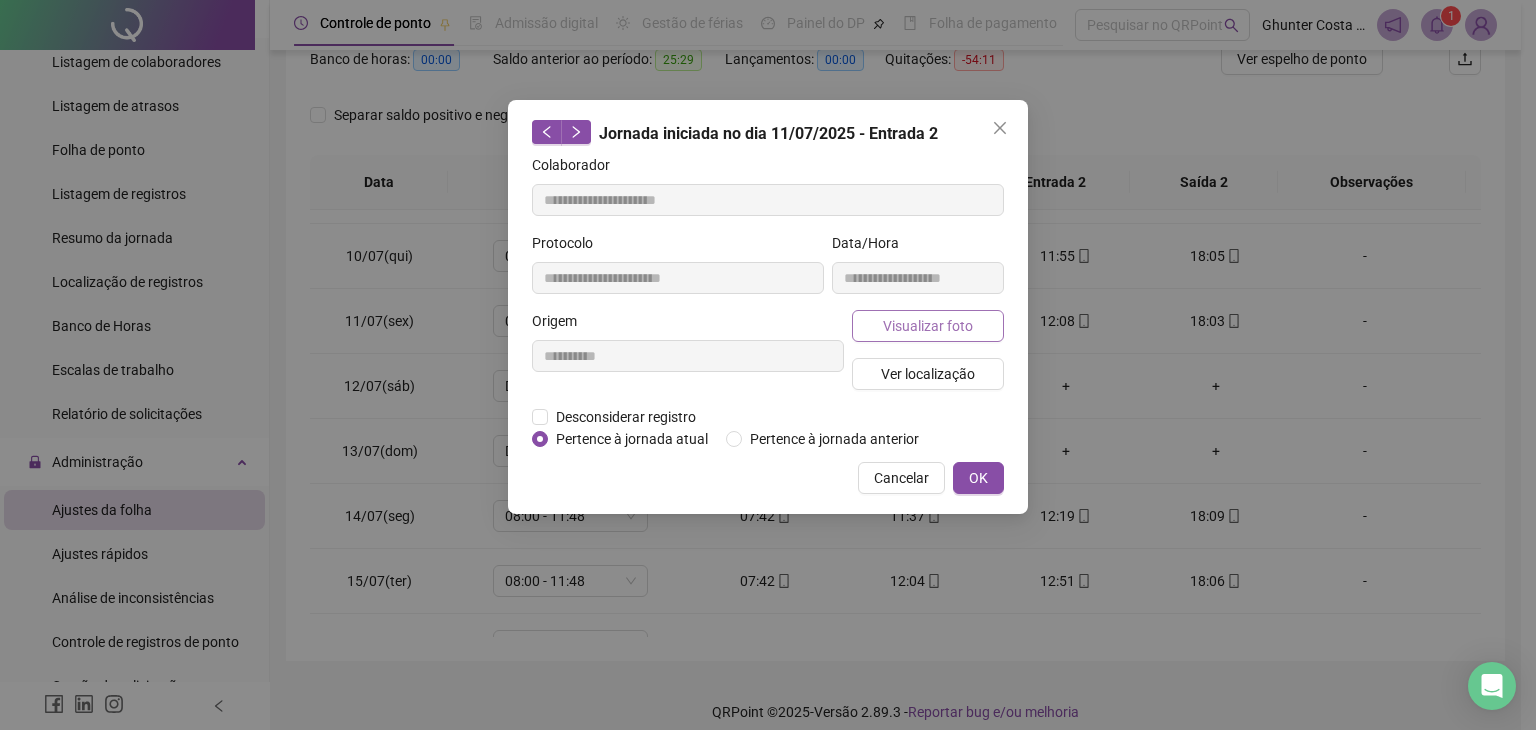 click on "Visualizar foto" at bounding box center (928, 326) 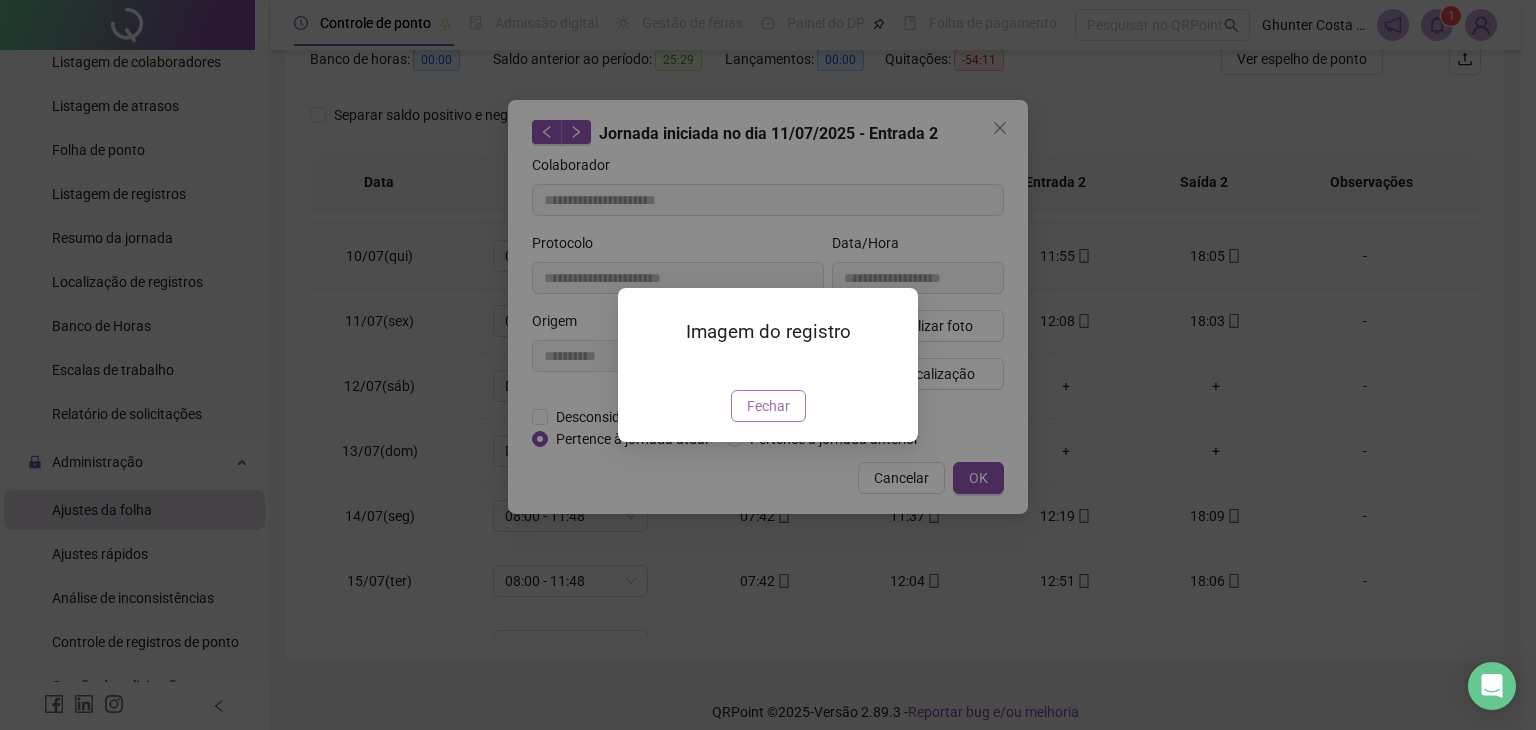 click on "Fechar" at bounding box center (768, 406) 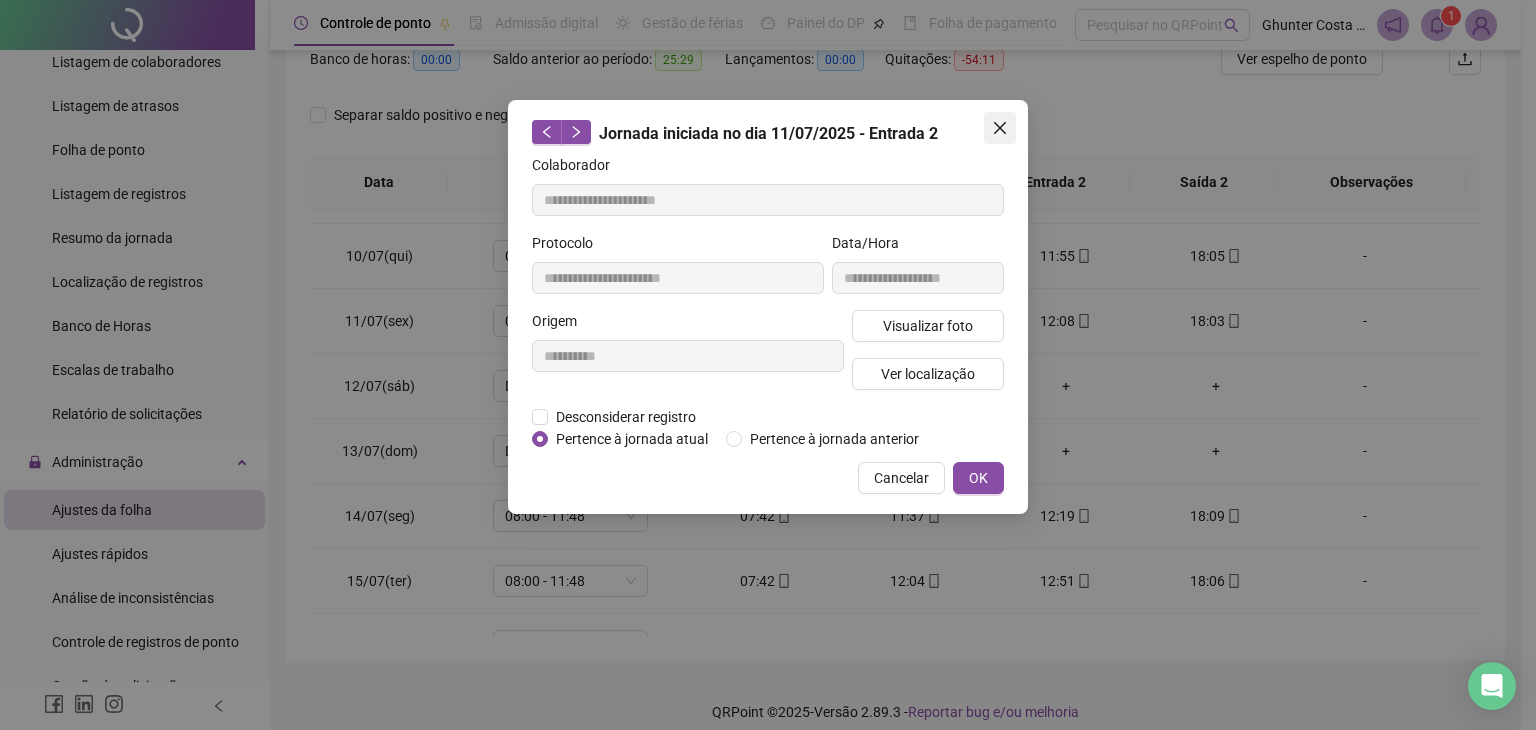click at bounding box center (1000, 128) 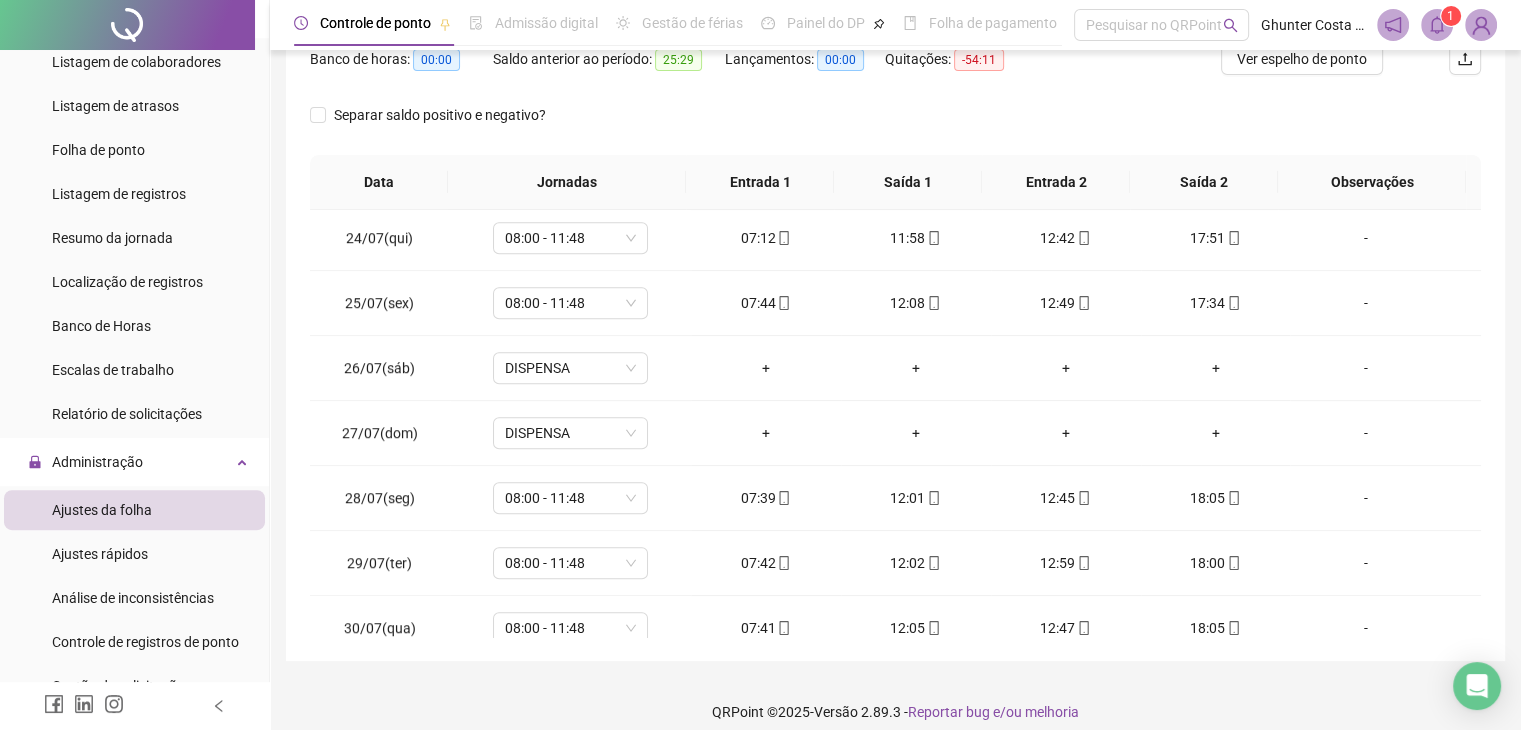 scroll, scrollTop: 1581, scrollLeft: 0, axis: vertical 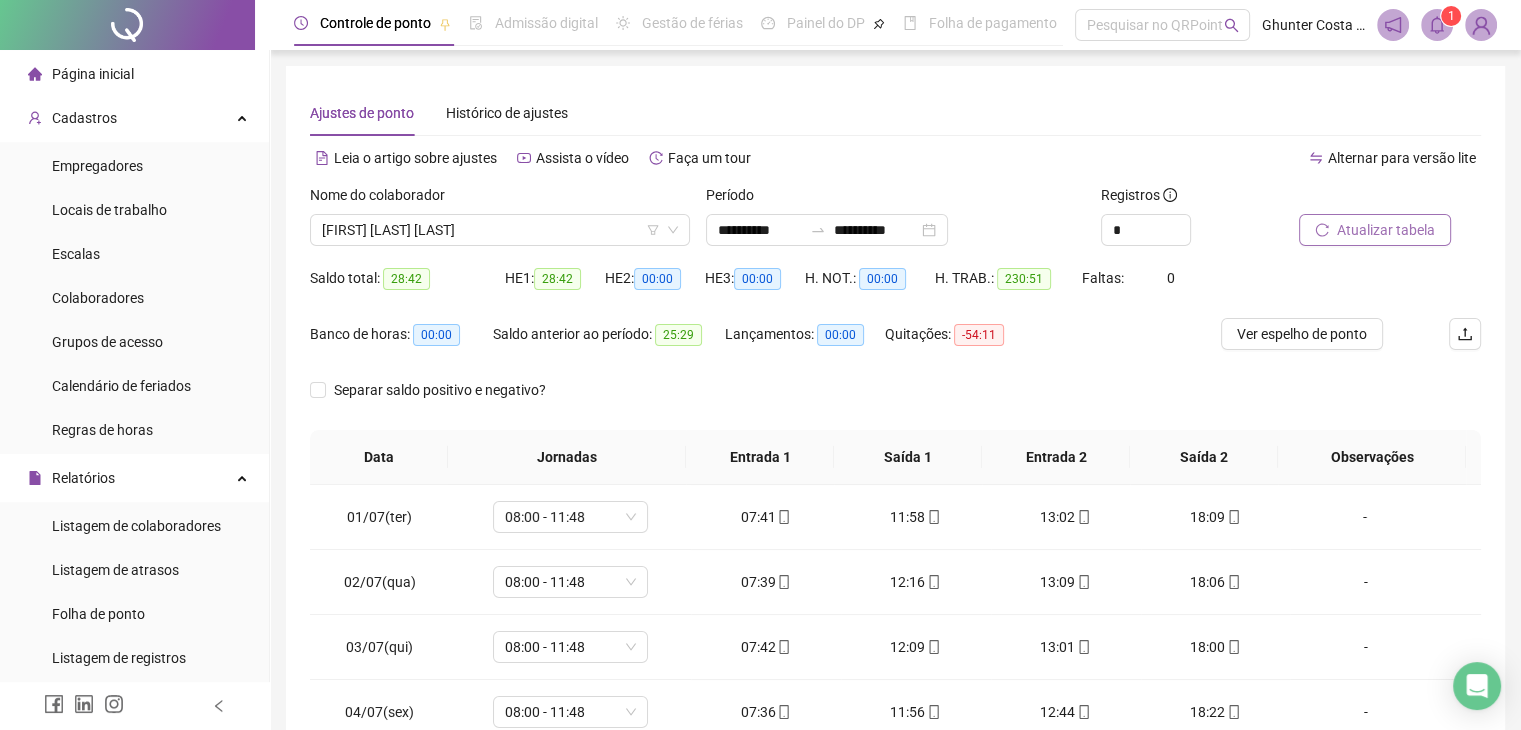 click on "Página inicial" at bounding box center [93, 74] 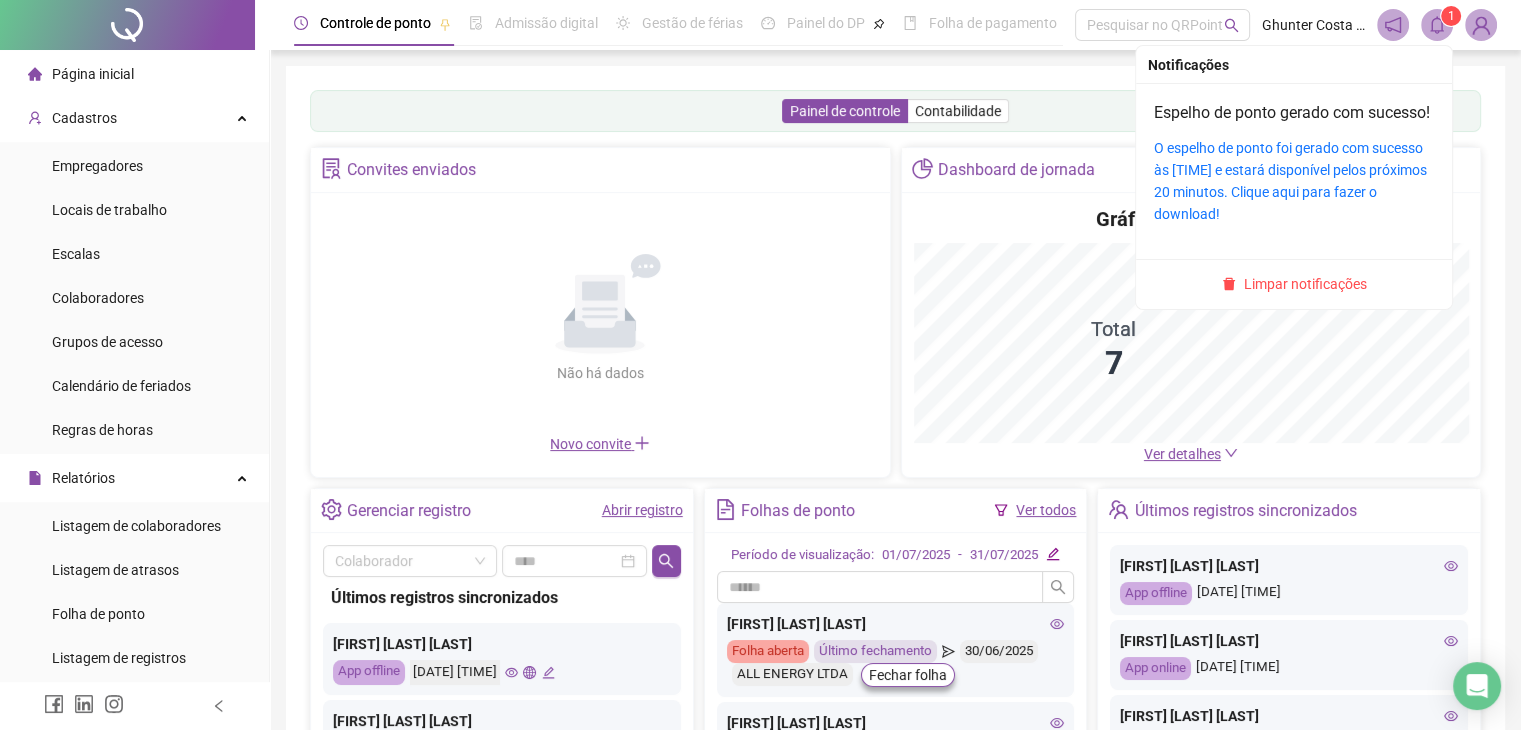 click 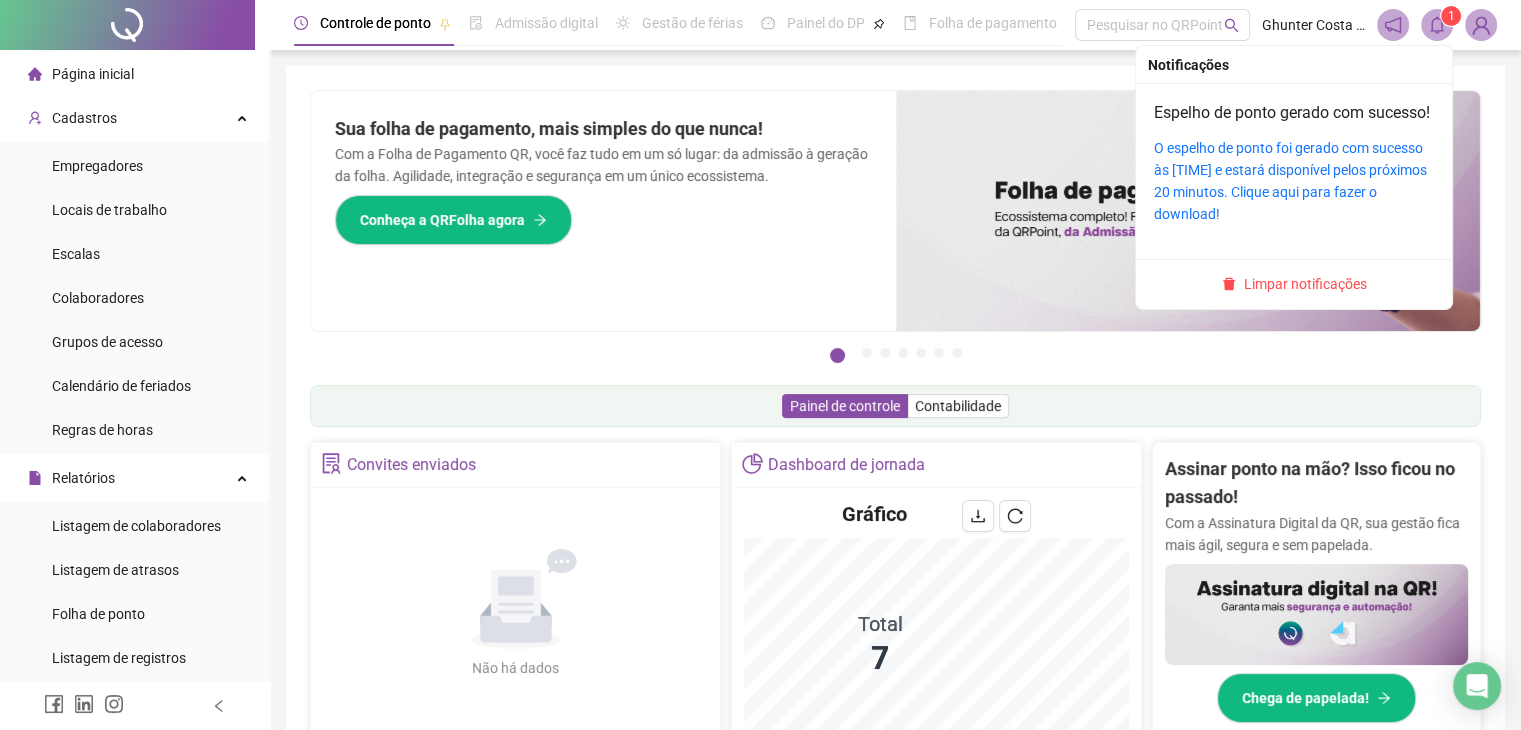 click 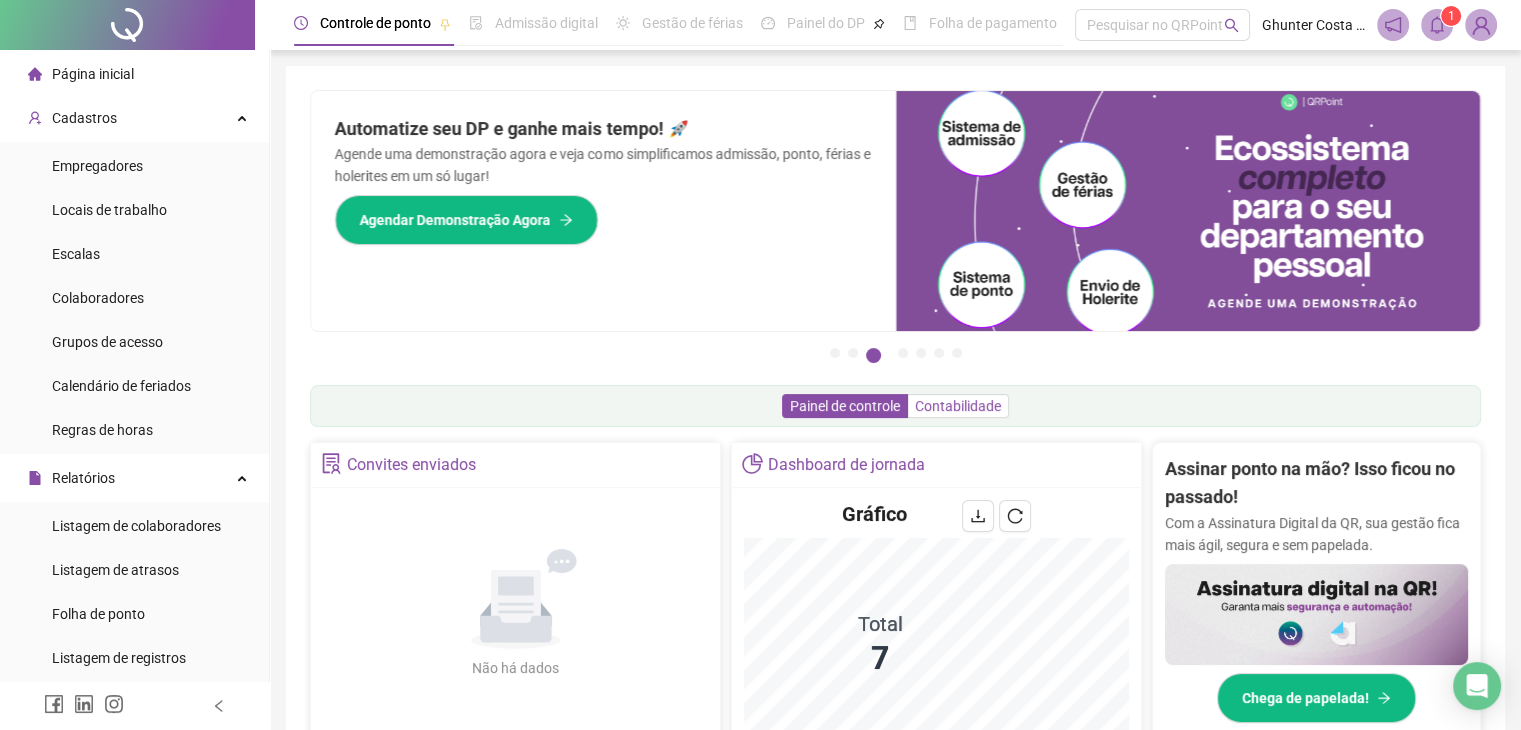 click on "Contabilidade" at bounding box center (958, 406) 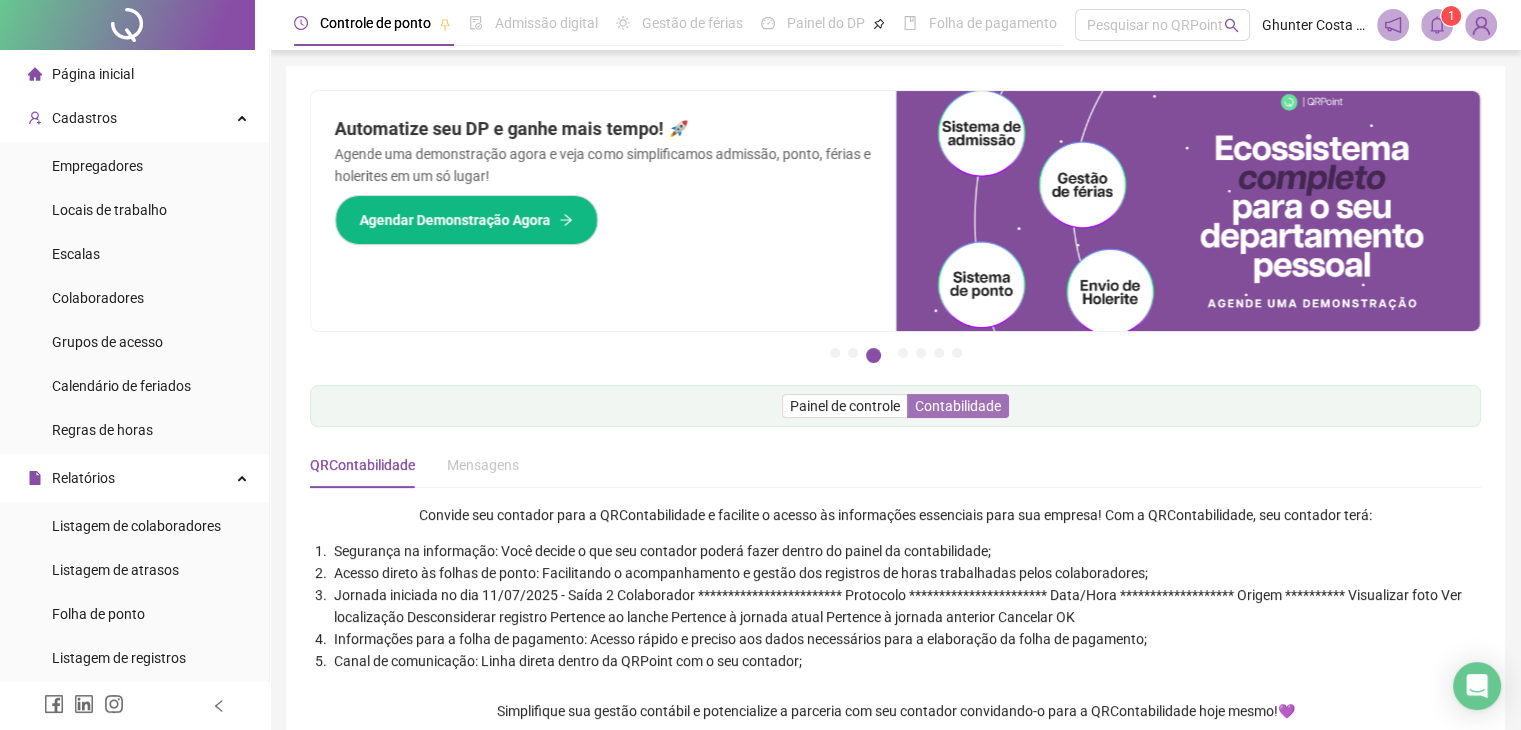 scroll, scrollTop: 228, scrollLeft: 0, axis: vertical 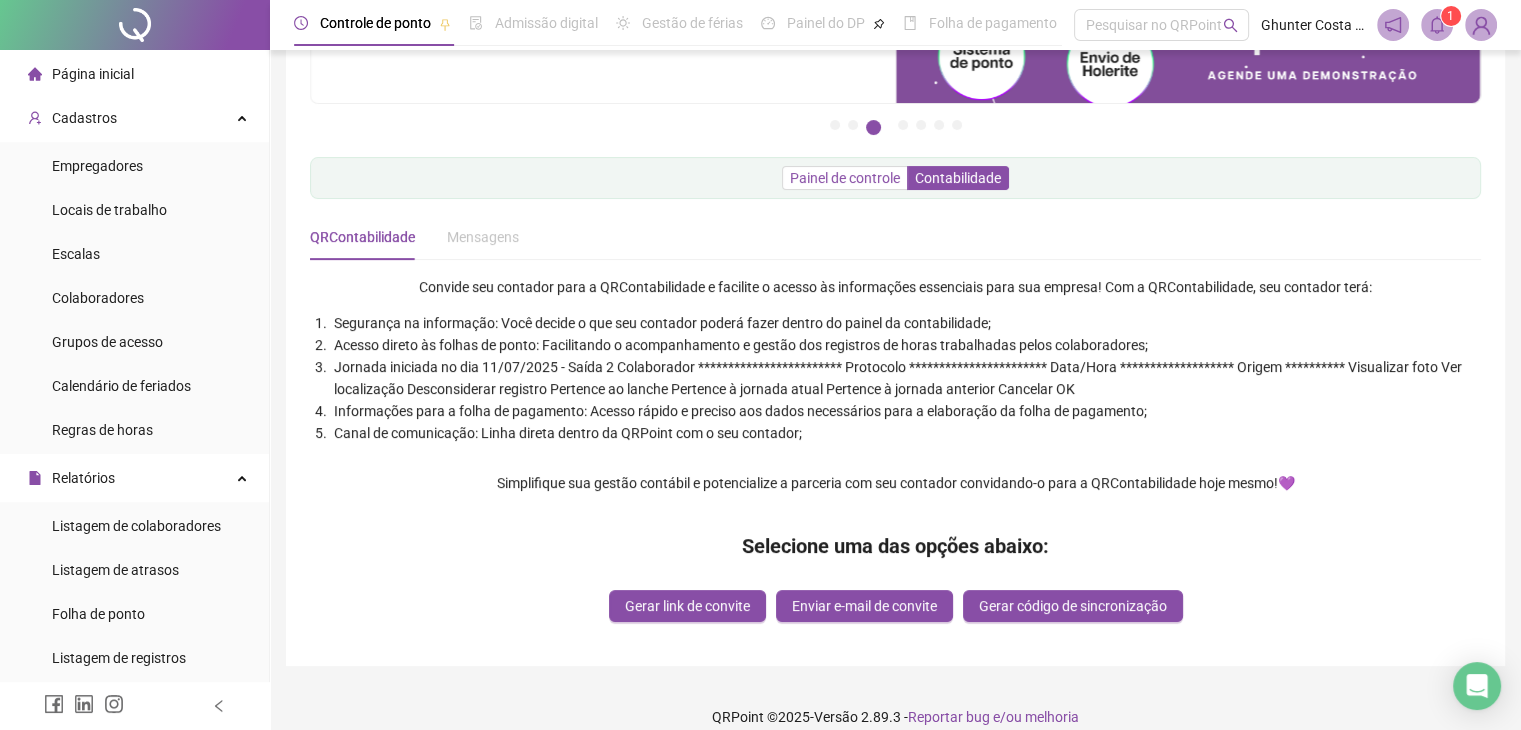 click on "Painel de controle" at bounding box center [845, 178] 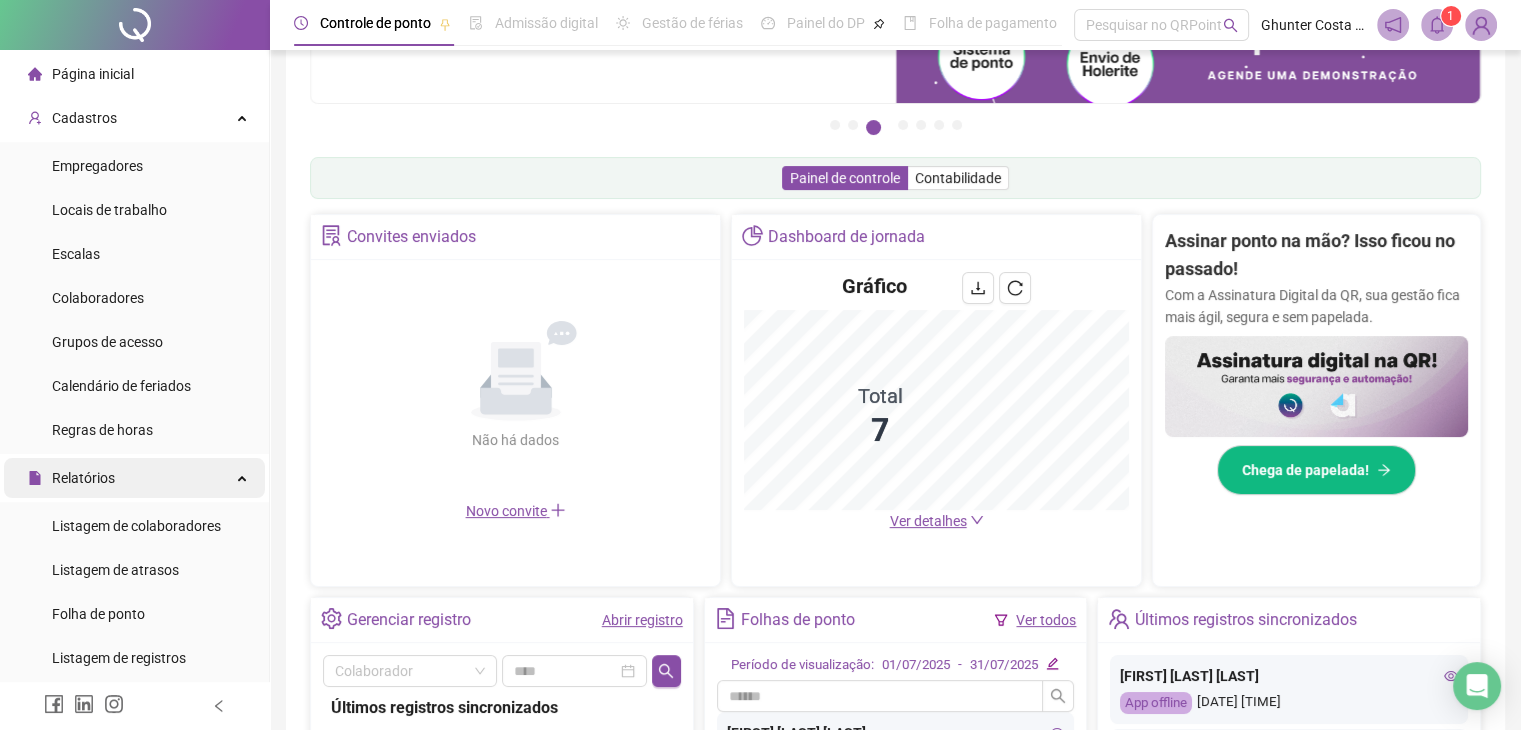 scroll, scrollTop: 58, scrollLeft: 0, axis: vertical 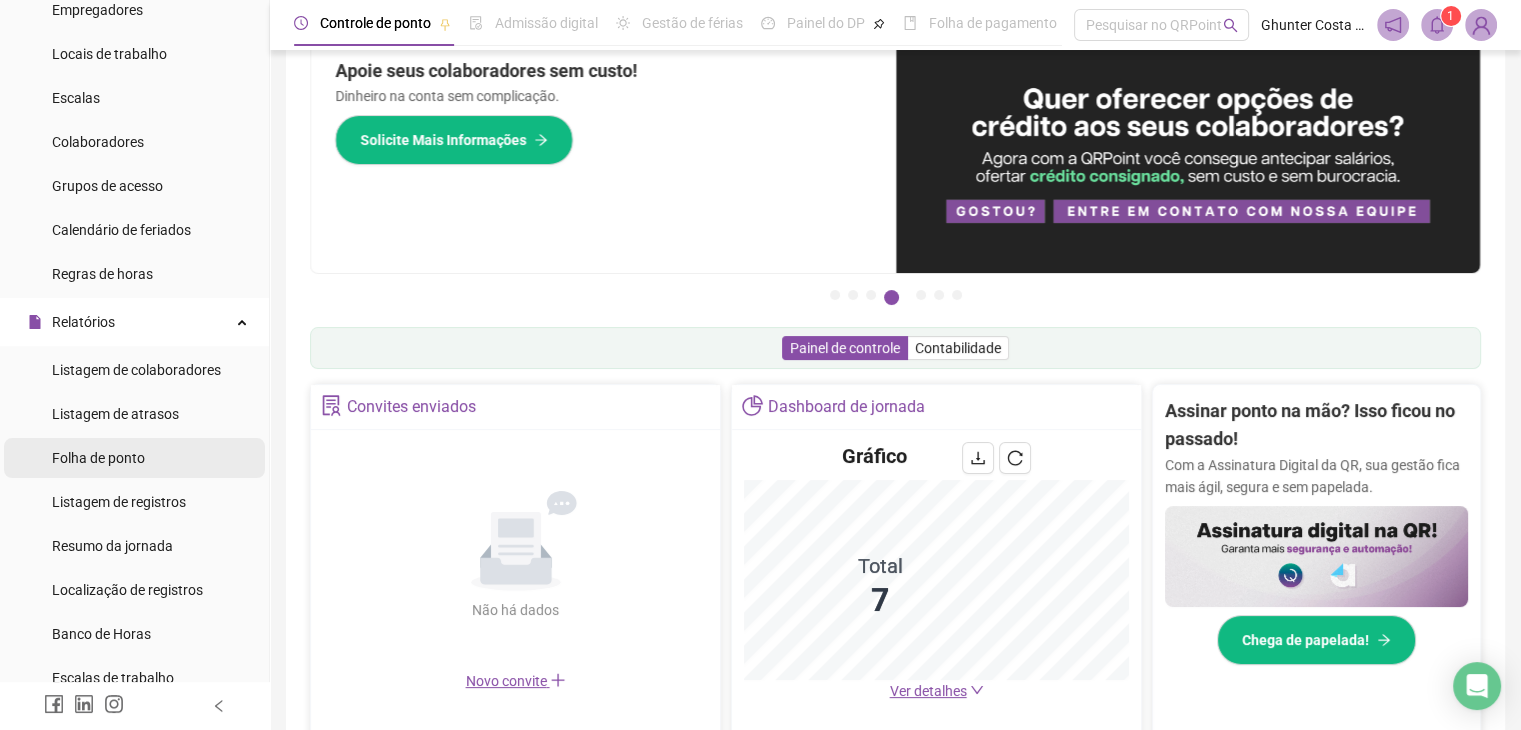 click on "Folha de ponto" at bounding box center (98, 458) 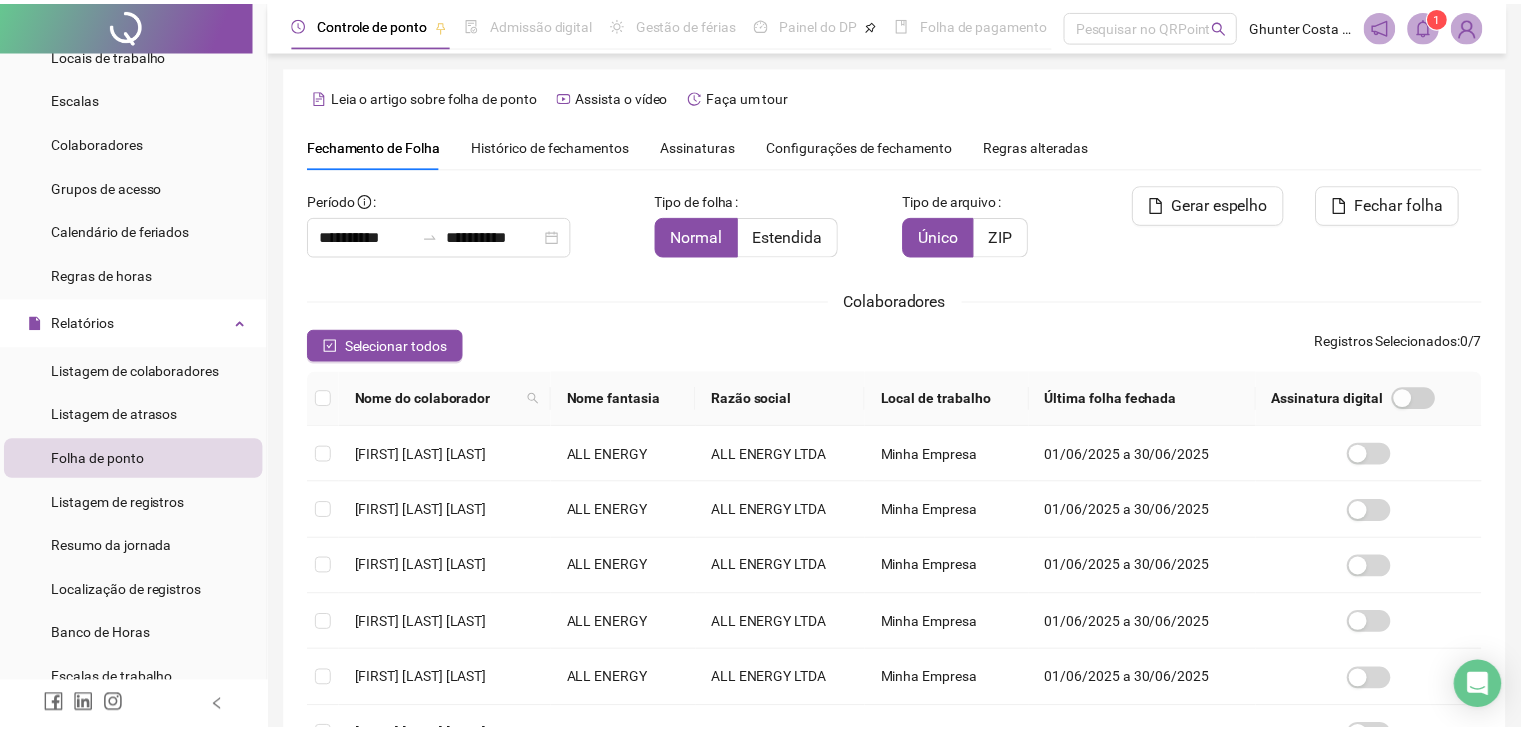 scroll, scrollTop: 33, scrollLeft: 0, axis: vertical 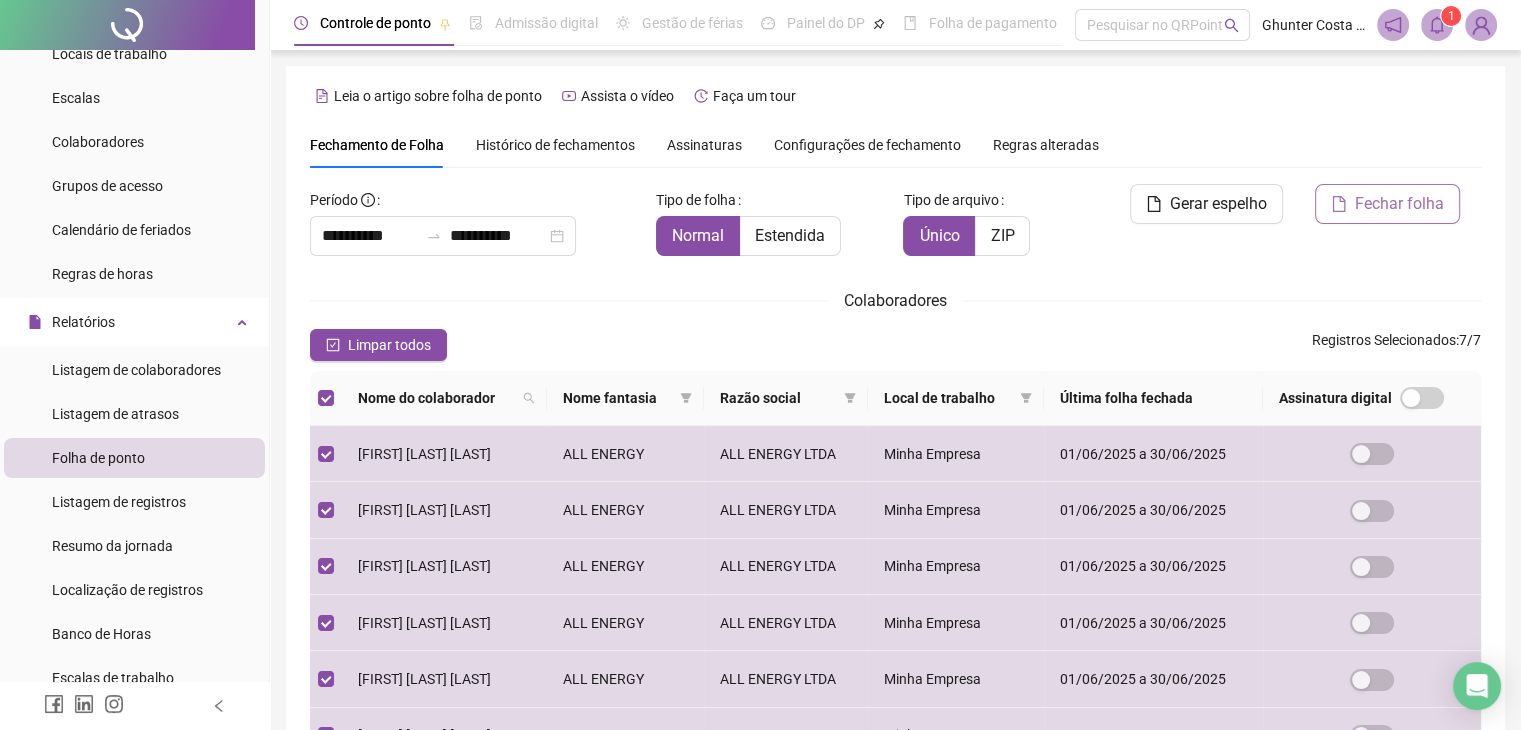 click on "Fechar folha" at bounding box center [1387, 204] 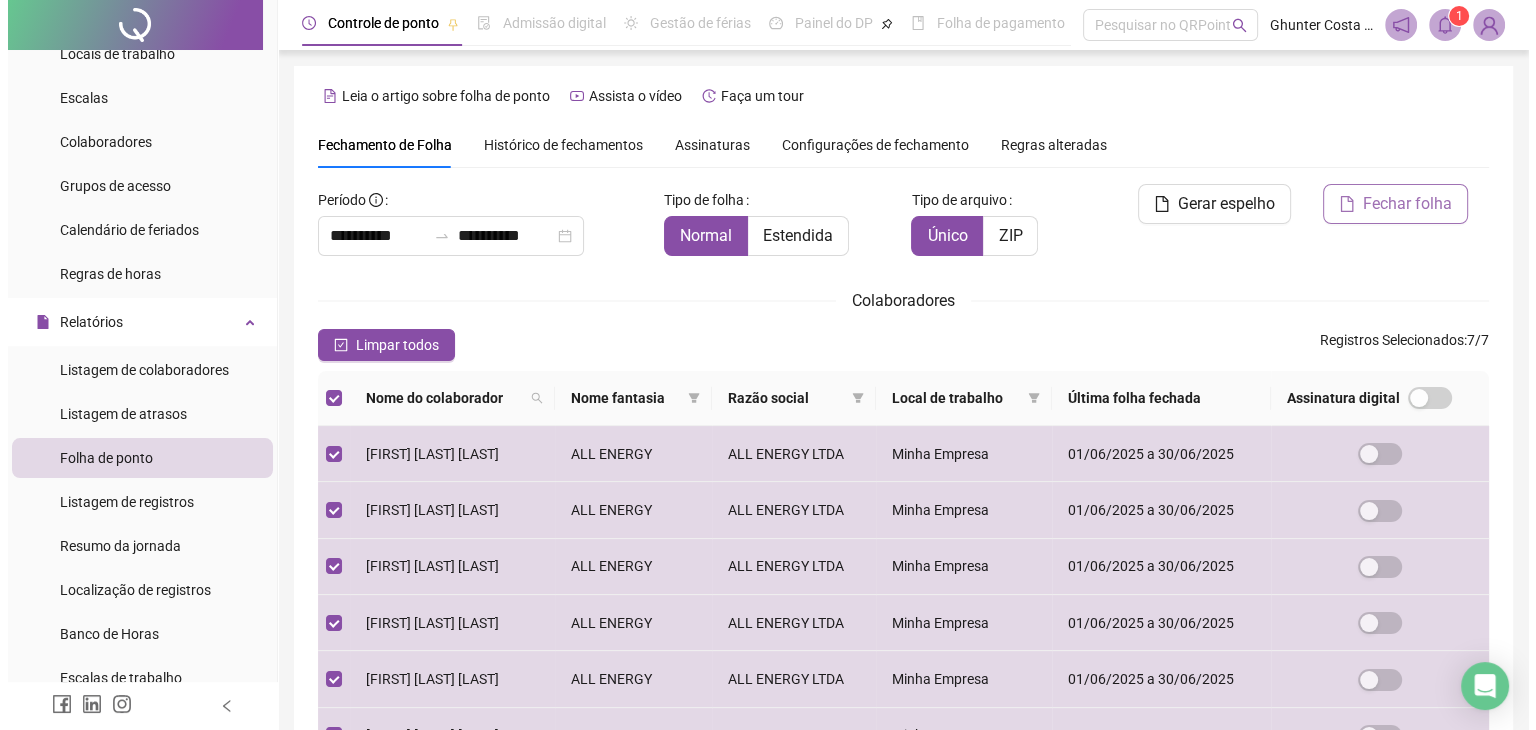 scroll, scrollTop: 33, scrollLeft: 0, axis: vertical 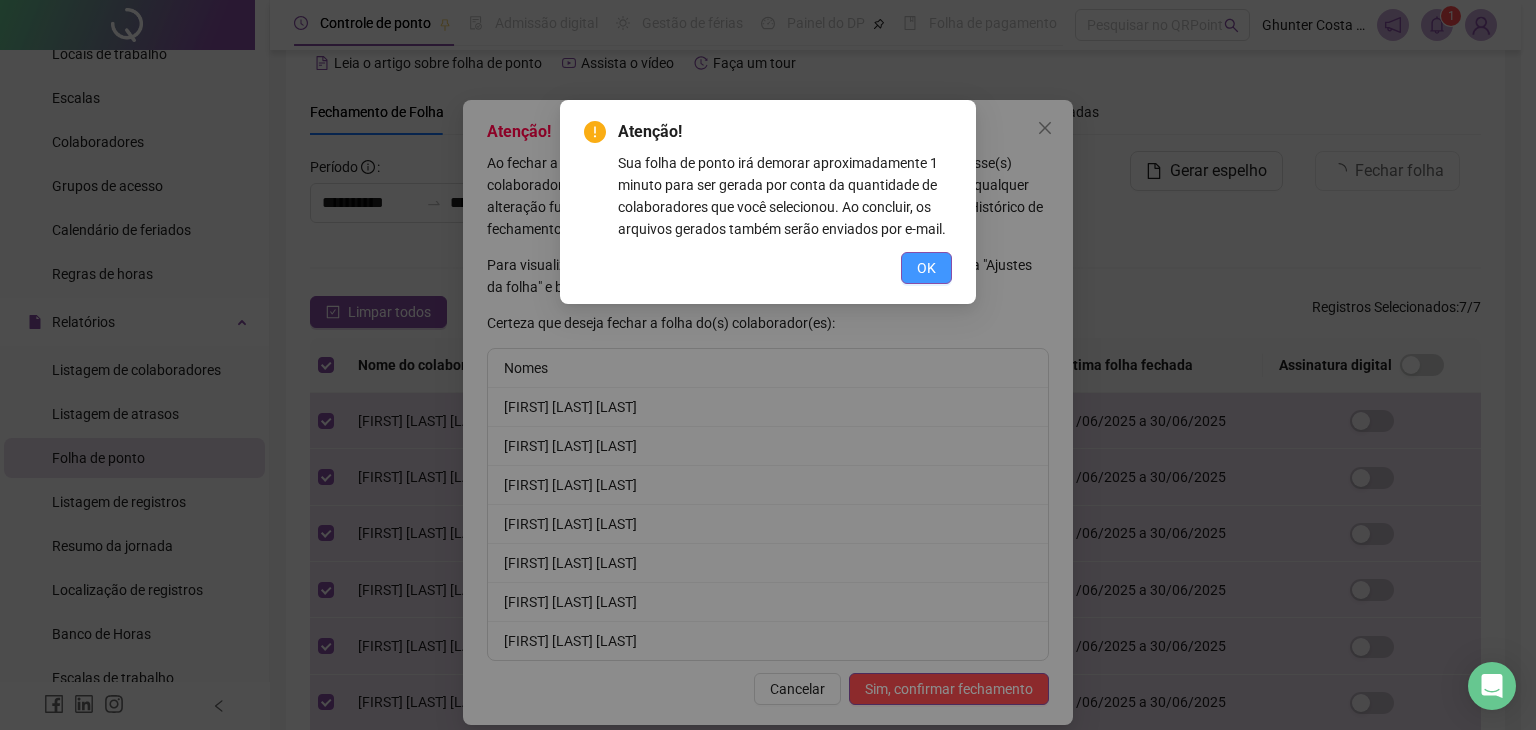 click on "OK" at bounding box center (926, 268) 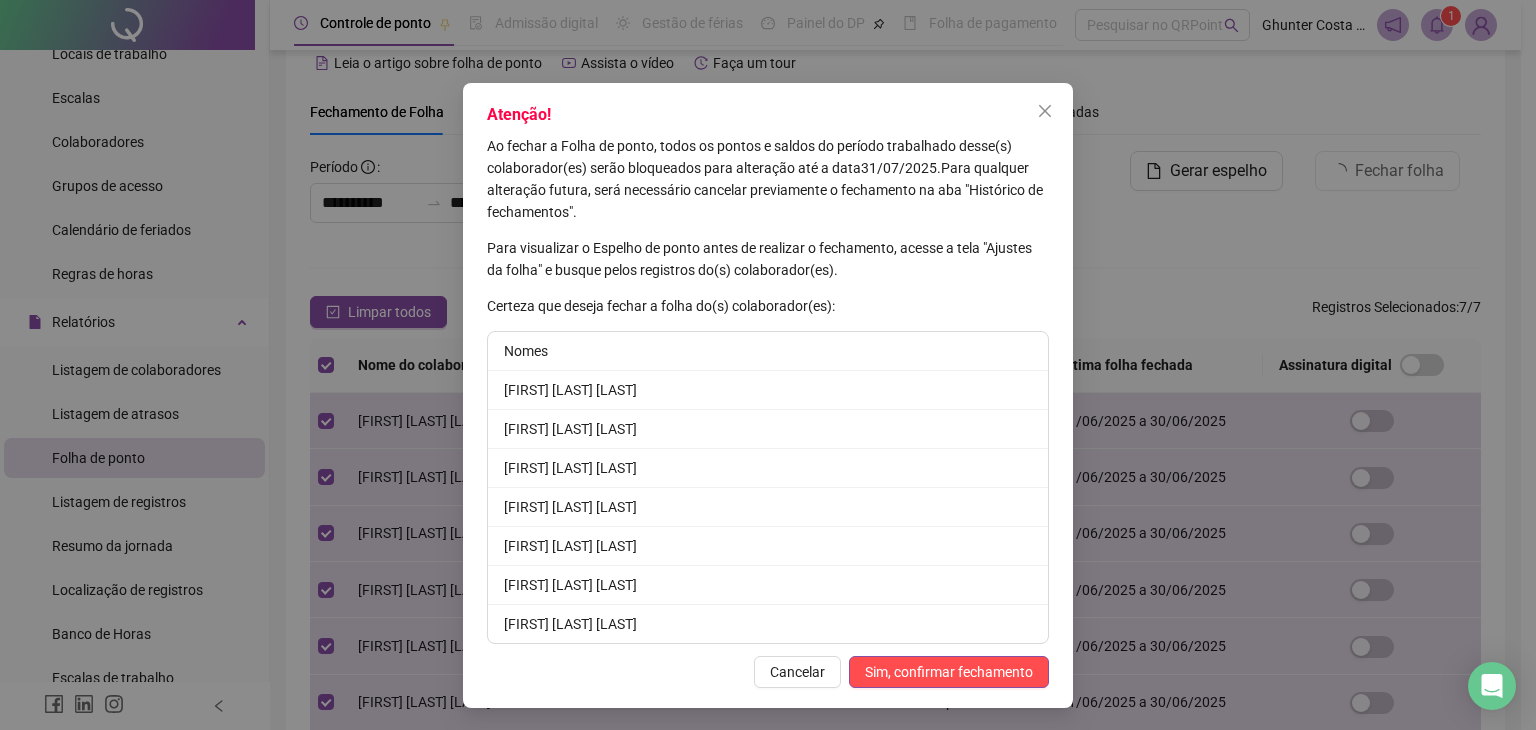 scroll, scrollTop: 16, scrollLeft: 0, axis: vertical 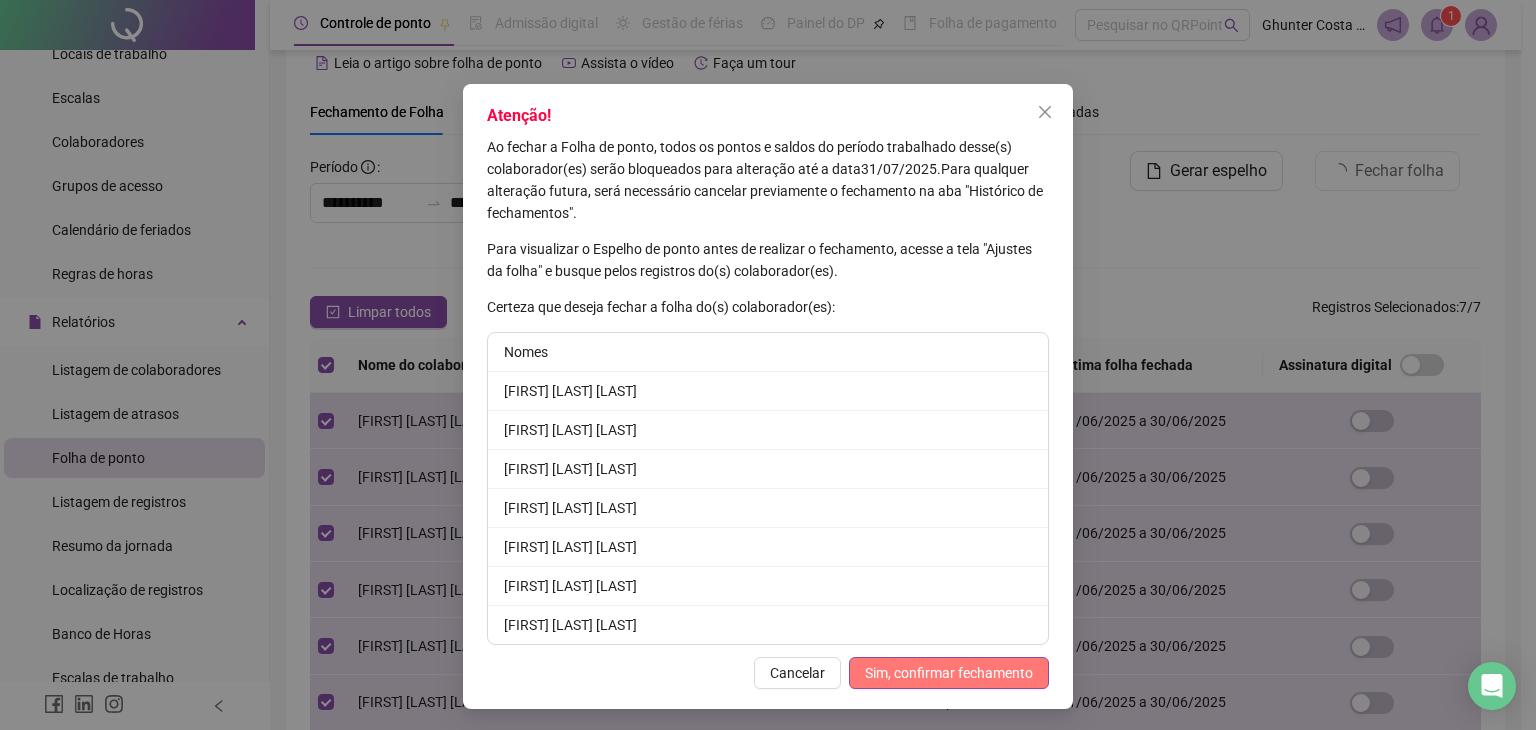 click on "Sim, confirmar fechamento" at bounding box center (949, 673) 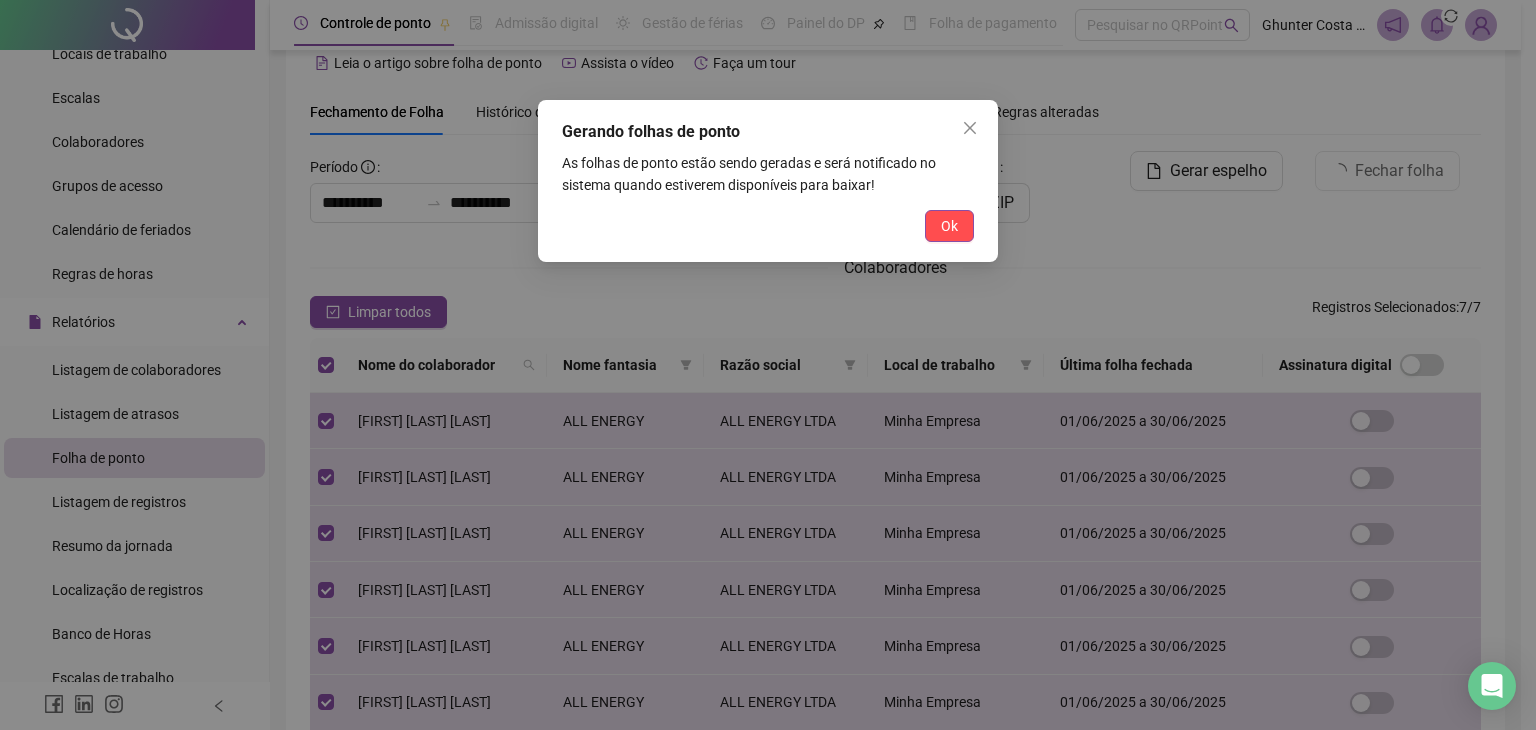 scroll, scrollTop: 0, scrollLeft: 0, axis: both 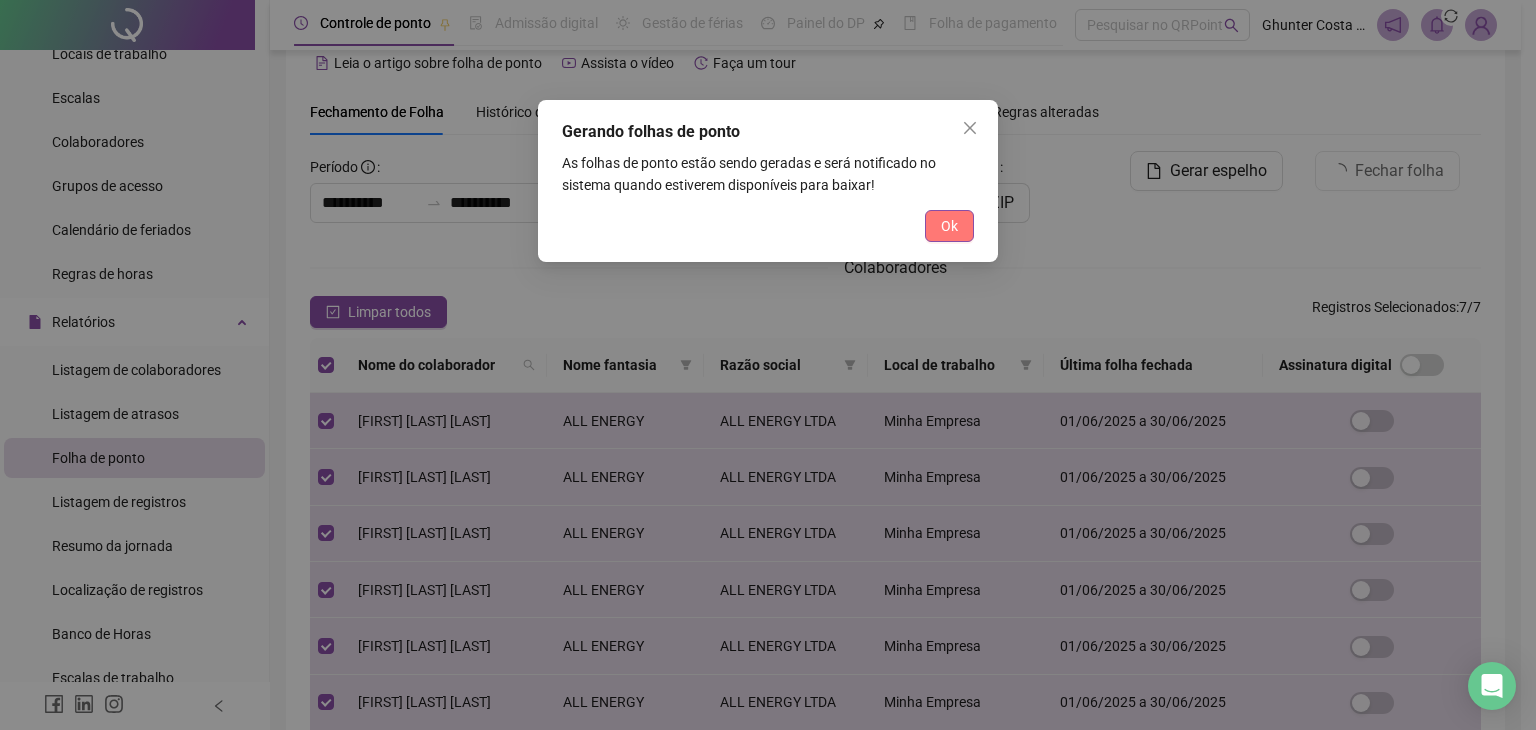 click on "Ok" at bounding box center [949, 226] 